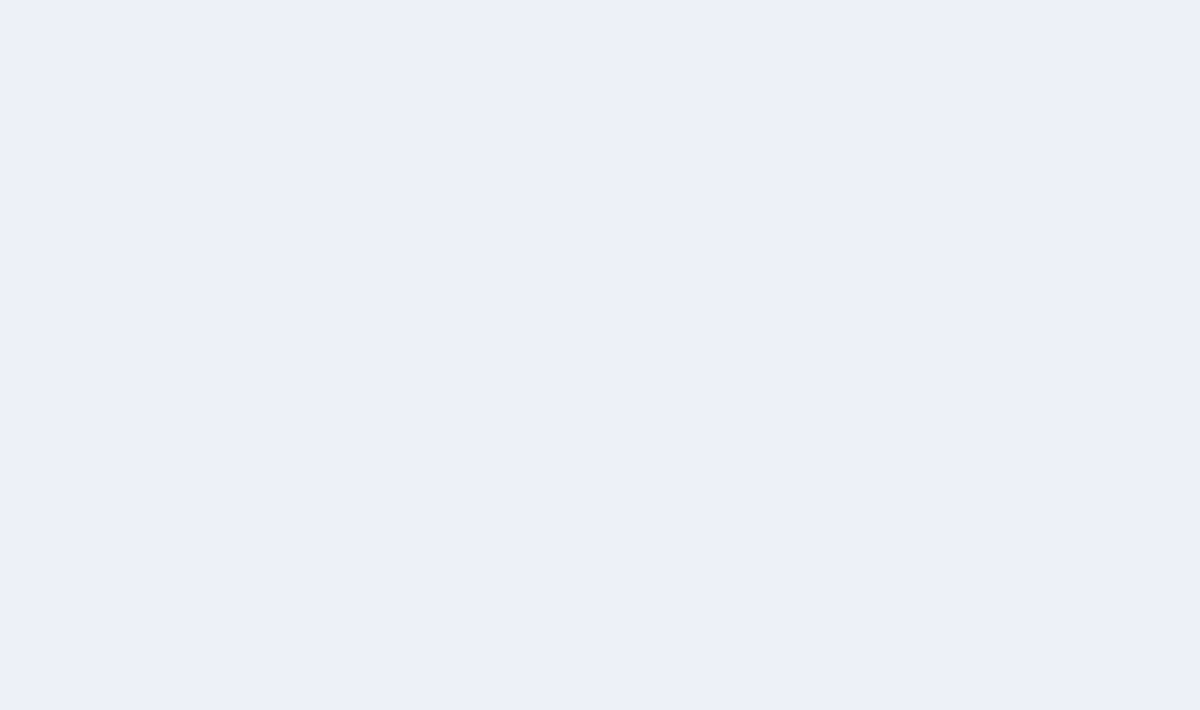 scroll, scrollTop: 0, scrollLeft: 0, axis: both 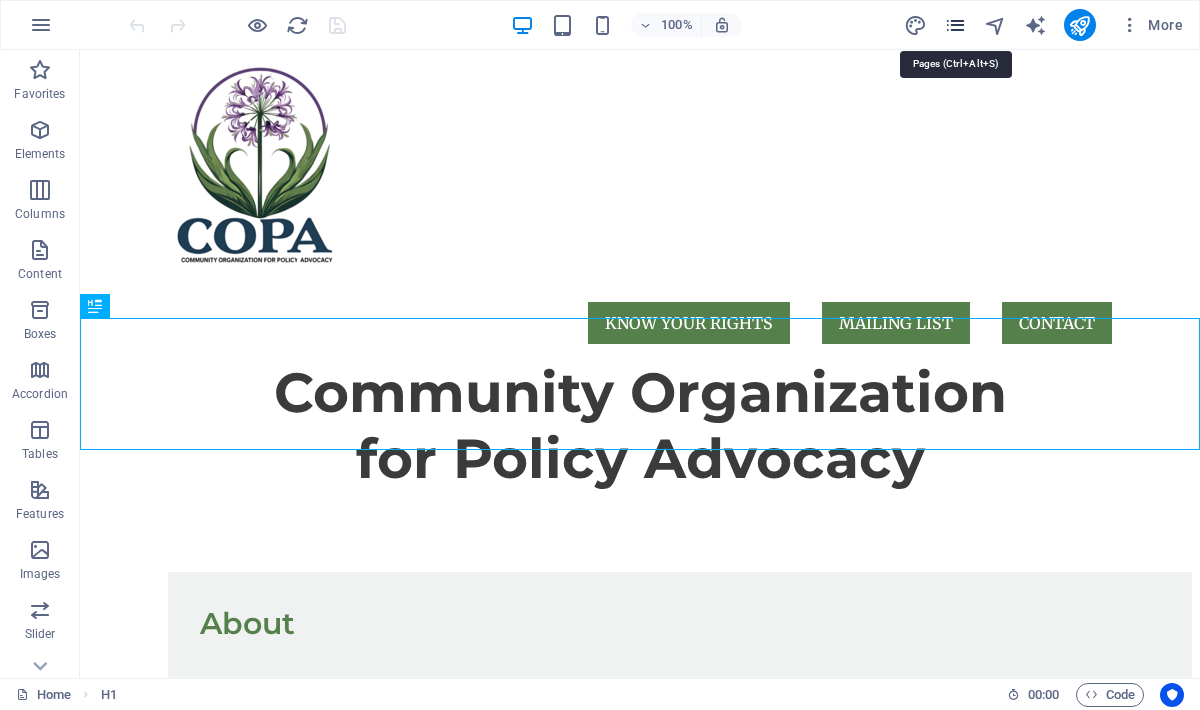 click at bounding box center (955, 25) 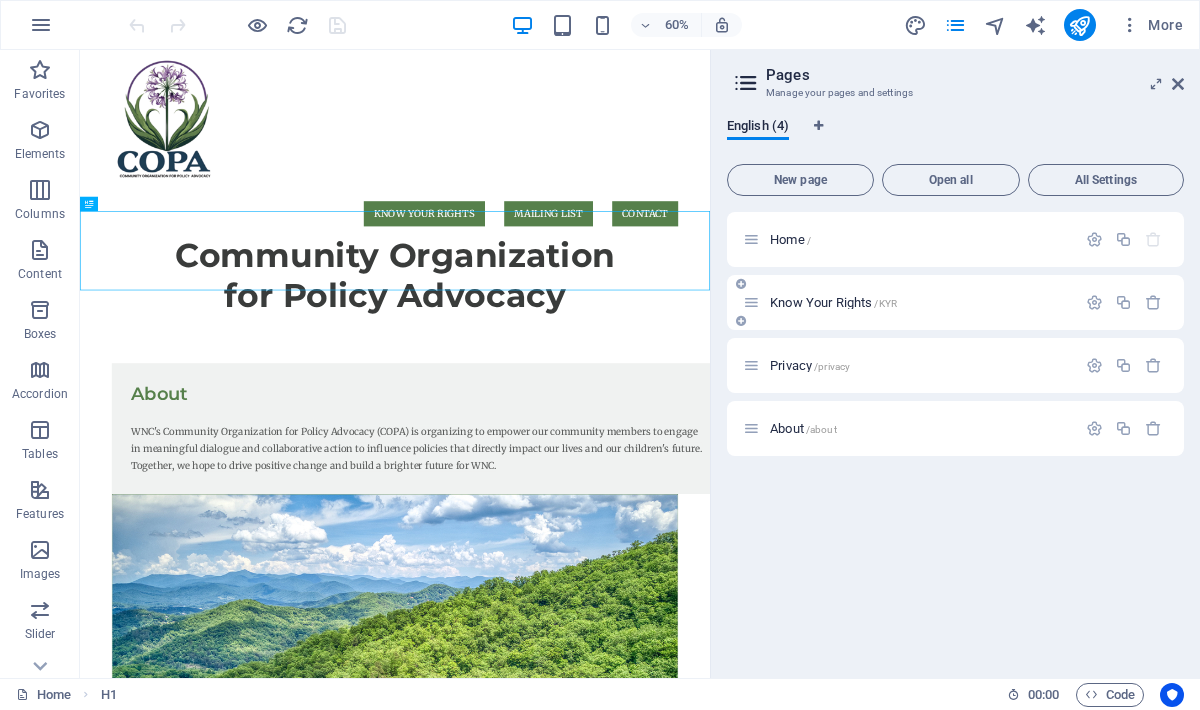 click on "Know Your Rights /KYR" at bounding box center (833, 302) 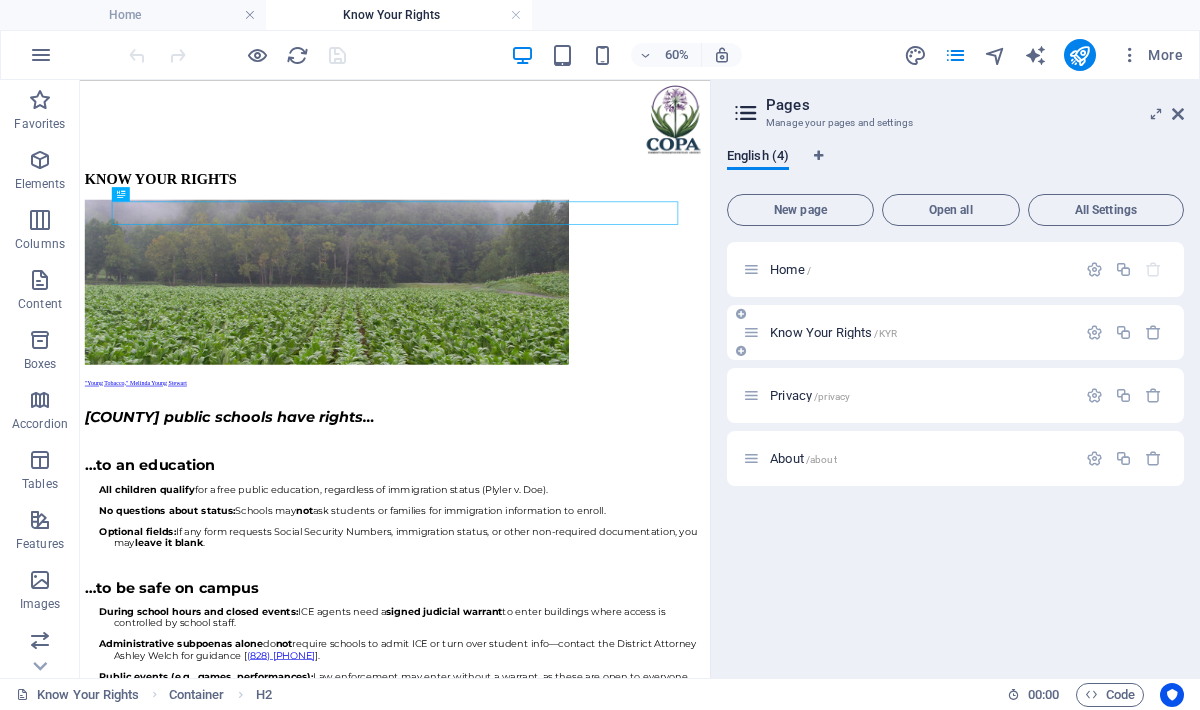scroll, scrollTop: 0, scrollLeft: 0, axis: both 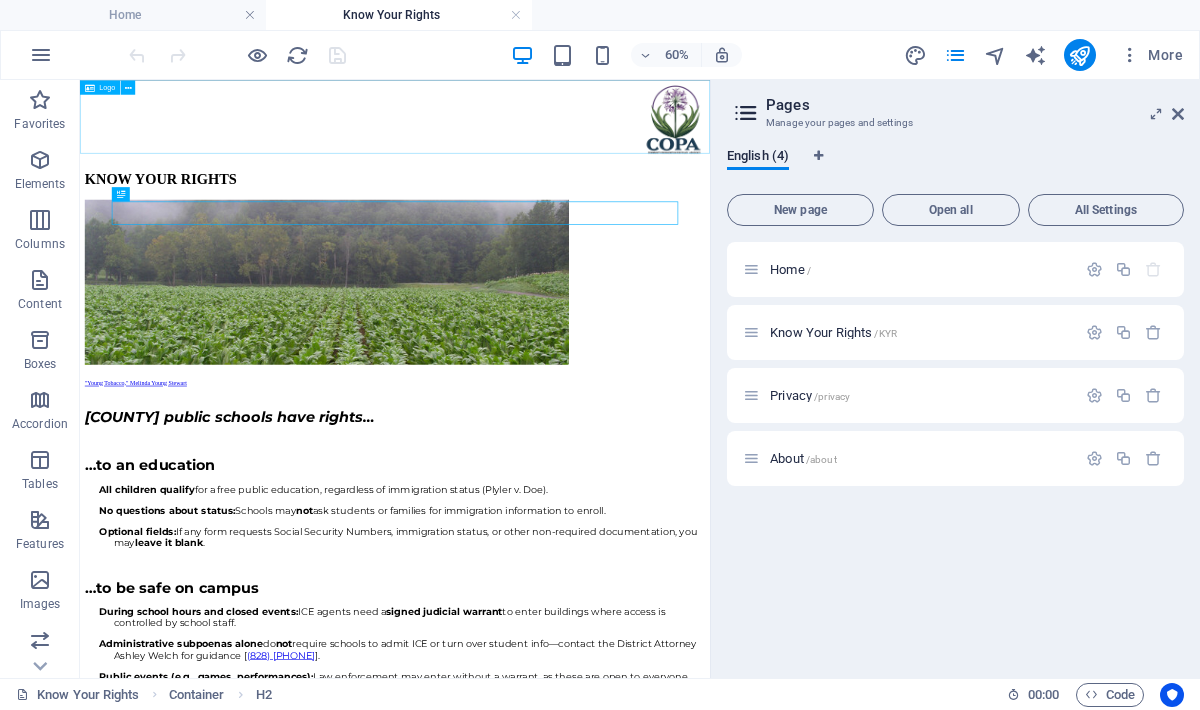 click on "Logo" at bounding box center (107, 87) 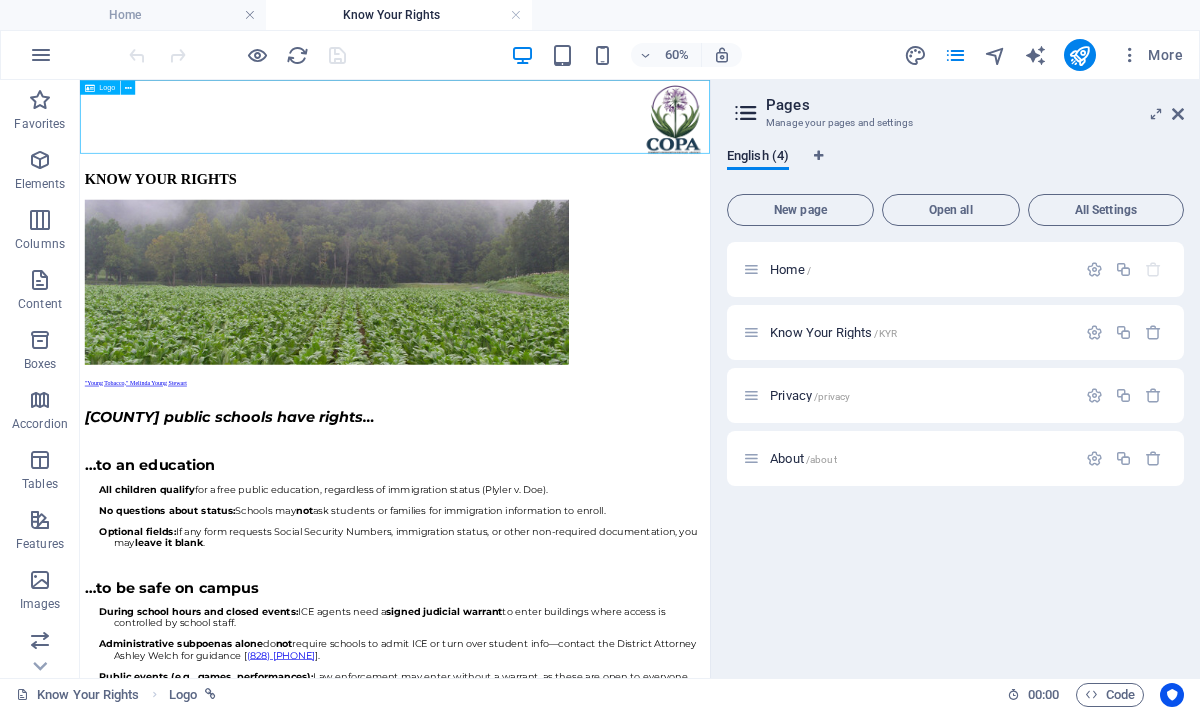 click on "Logo" at bounding box center (107, 87) 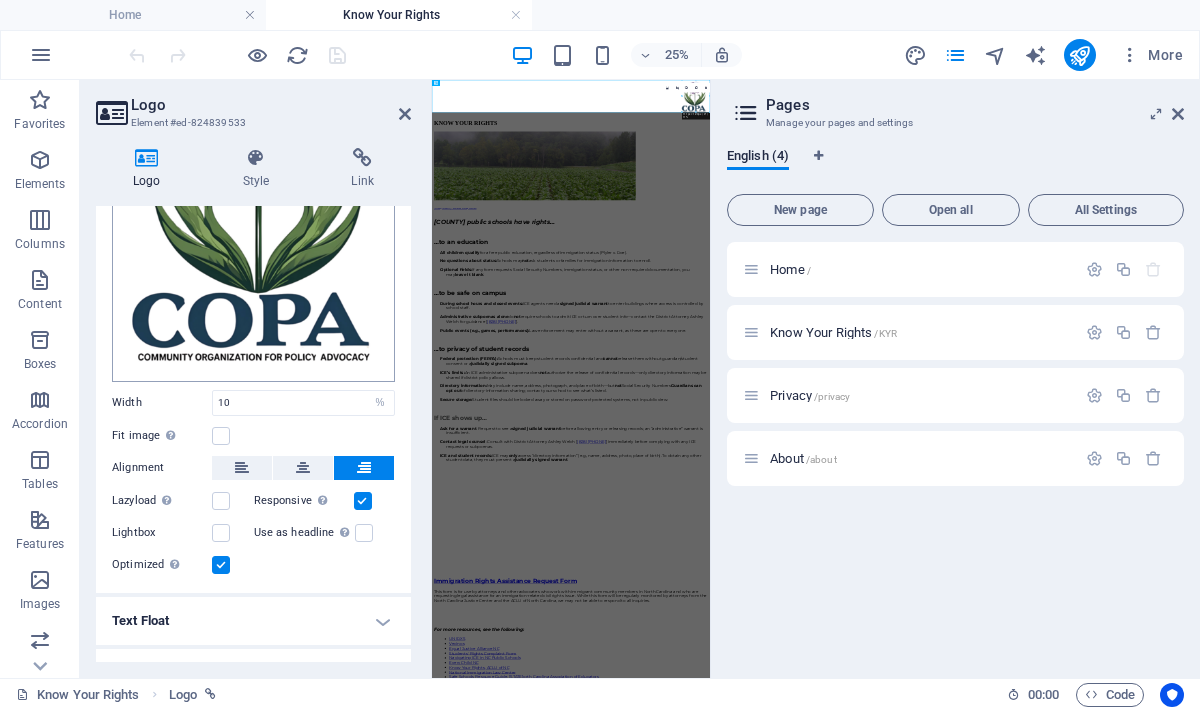 scroll, scrollTop: 241, scrollLeft: 0, axis: vertical 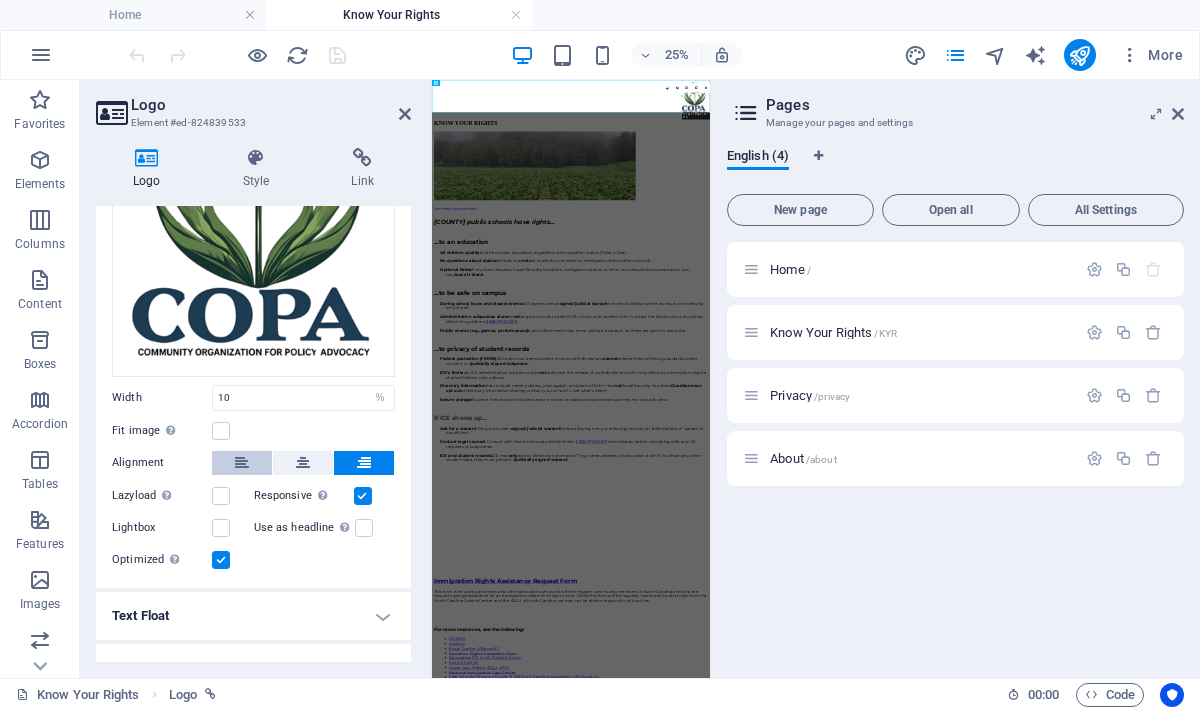 click at bounding box center (242, 463) 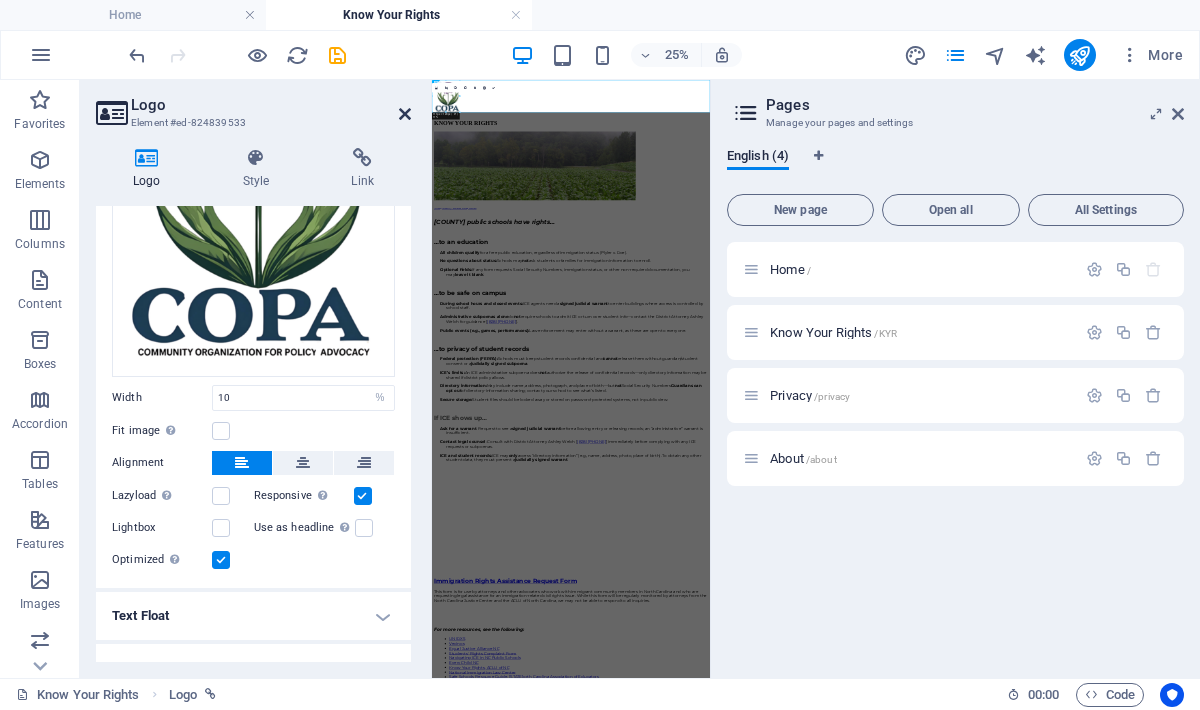 click on "Logo Element #ed-824839533 Logo Style Link Logo Image Text Drag files here, click to choose files or select files from Files or our free stock photos & videos Select files from the file manager, stock photos, or upload file(s) Upload Width 10 Default auto px rem % em vh vw Fit image Automatically fit image to a fixed width and height Height Default auto px Alignment Lazyload Loading images after the page loads improves page speed. Responsive Automatically load retina image and smartphone optimized sizes. Lightbox Use as headline The image will be wrapped in an H1 headline tag. Useful for giving alternative text the weight of an H1 headline, e.g. for the logo. Leave unchecked if uncertain. Optimized Images are compressed to improve page speed. Position Direction Custom X offset 50 px rem % vh vw Y offset 50 px rem % vh vw Edit design Text Float No float Image left Image right Determine how text should behave around the image. Text Alternative text Image caption Paragraph Format Normal Heading 1 Heading 2 Code" at bounding box center (256, 379) 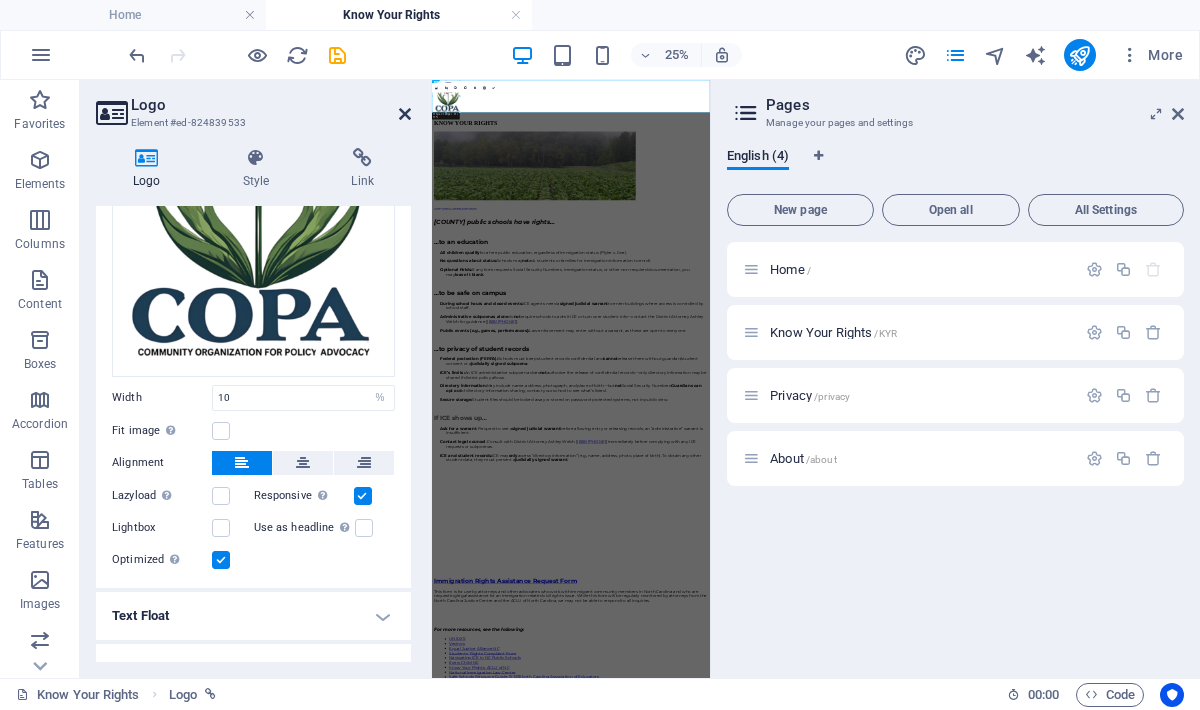 click at bounding box center [405, 114] 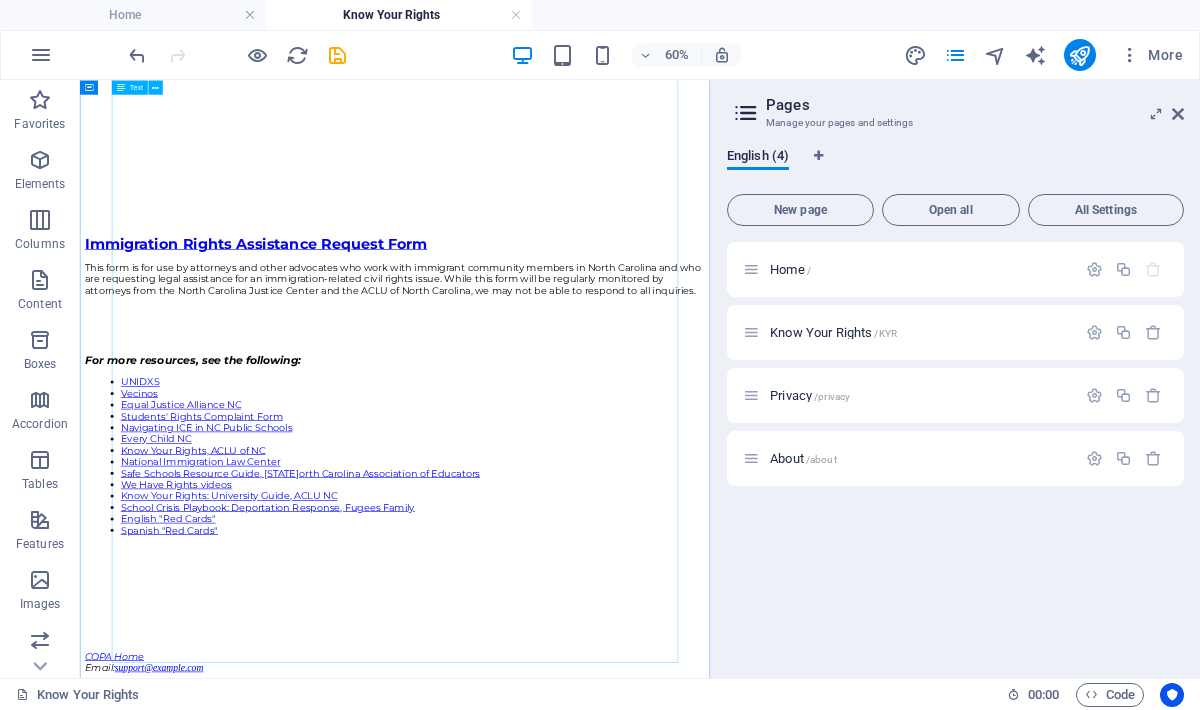 scroll, scrollTop: 1944, scrollLeft: 0, axis: vertical 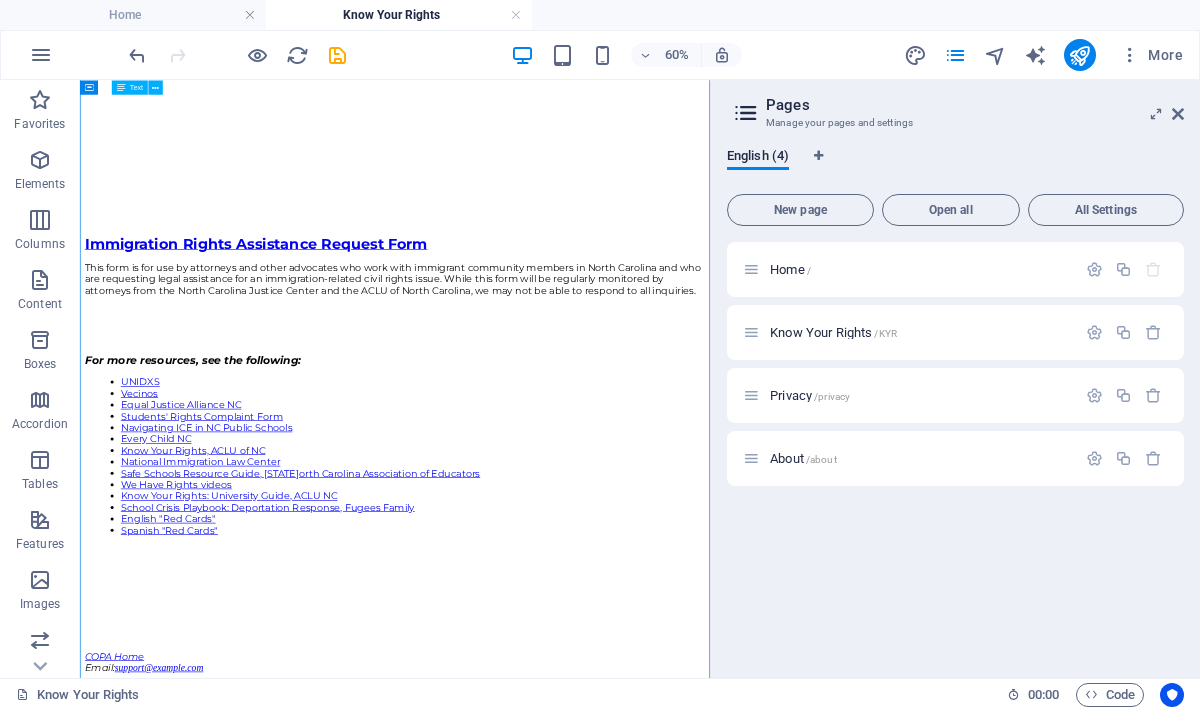 click on "[COUNTY] public schools have rights… …to an education All children qualify for a free public education, regardless of immigration status (Plyler v. Doe). No questions about status: Schools may not ask students or families for immigration information to enroll. Optional fields: If any form requests Social Security Numbers, immigration status, or other non-required documentation, you may leave it blank . …to be safe on campus During school hours and closed events: ICE agents need a signed judicial warrant to enter buildings where access is controlled by school staff. Administrative subpoenas alone do not require schools to admit ICE or turn over student info—contact the District Attorney Ashley Welch for guidance [ (828) 349-7210 ]. Public events (e.g., games, performances): Law enforcement may enter without a warrant, as these are open to everyone. ...to privacy of student records Federal protection (FERPA): Schools must keep student records confidential and cannot ." at bounding box center [605, -24] 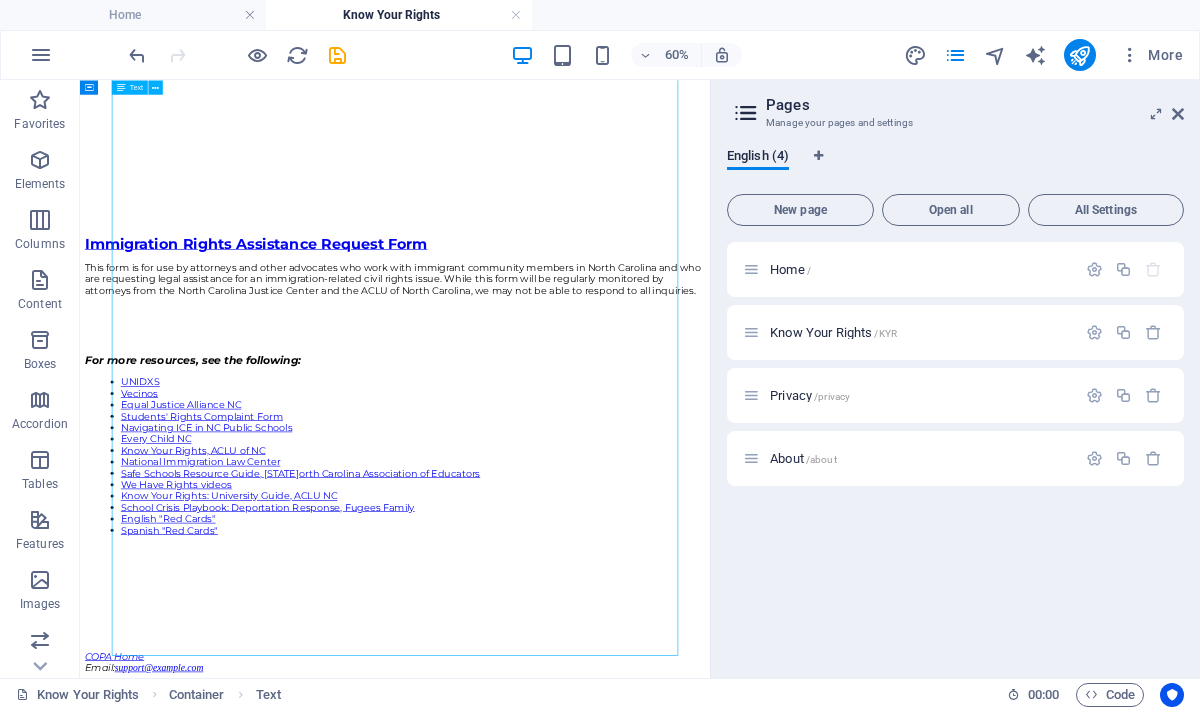 click on "[COUNTY] public schools have rights… …to an education All children qualify for a free public education, regardless of immigration status (Plyler v. Doe). No questions about status: Schools may not ask students or families for immigration information to enroll. Optional fields: If any form requests Social Security Numbers, immigration status, or other non-required documentation, you may leave it blank . …to be safe on campus During school hours and closed events: ICE agents need a signed judicial warrant to enter buildings where access is controlled by school staff. Administrative subpoenas alone do not require schools to admit ICE or turn over student info—contact the District Attorney Ashley Welch for guidance [ (828) 349-7210 ]. Public events (e.g., games, performances): Law enforcement may enter without a warrant, as these are open to everyone. ...to privacy of student records Federal protection (FERPA): Schools must keep student records confidential and cannot ." at bounding box center [605, -24] 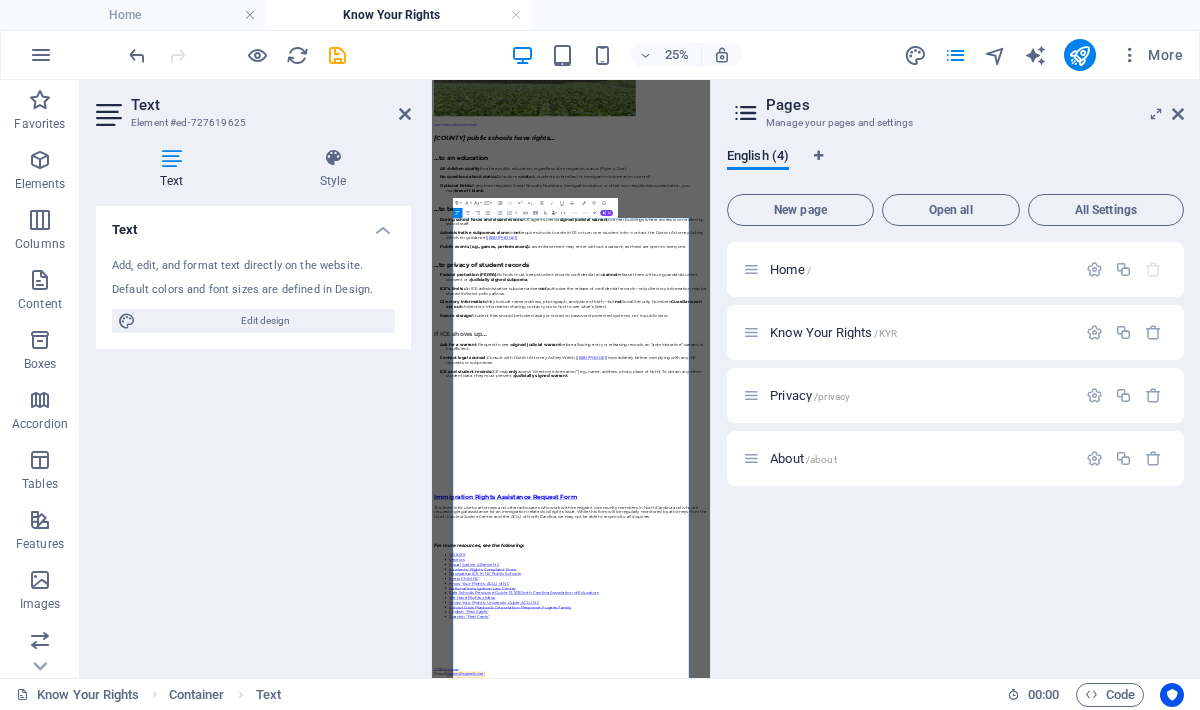 scroll, scrollTop: 0, scrollLeft: 0, axis: both 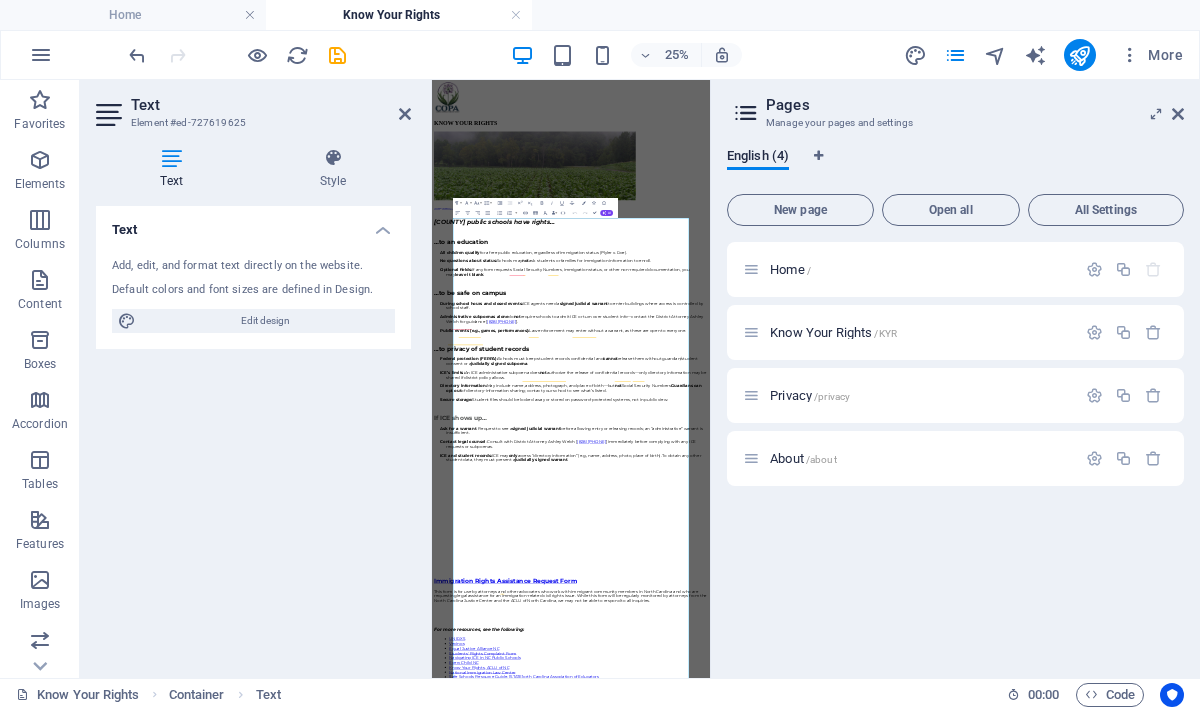 click on "Pages" at bounding box center [975, 105] 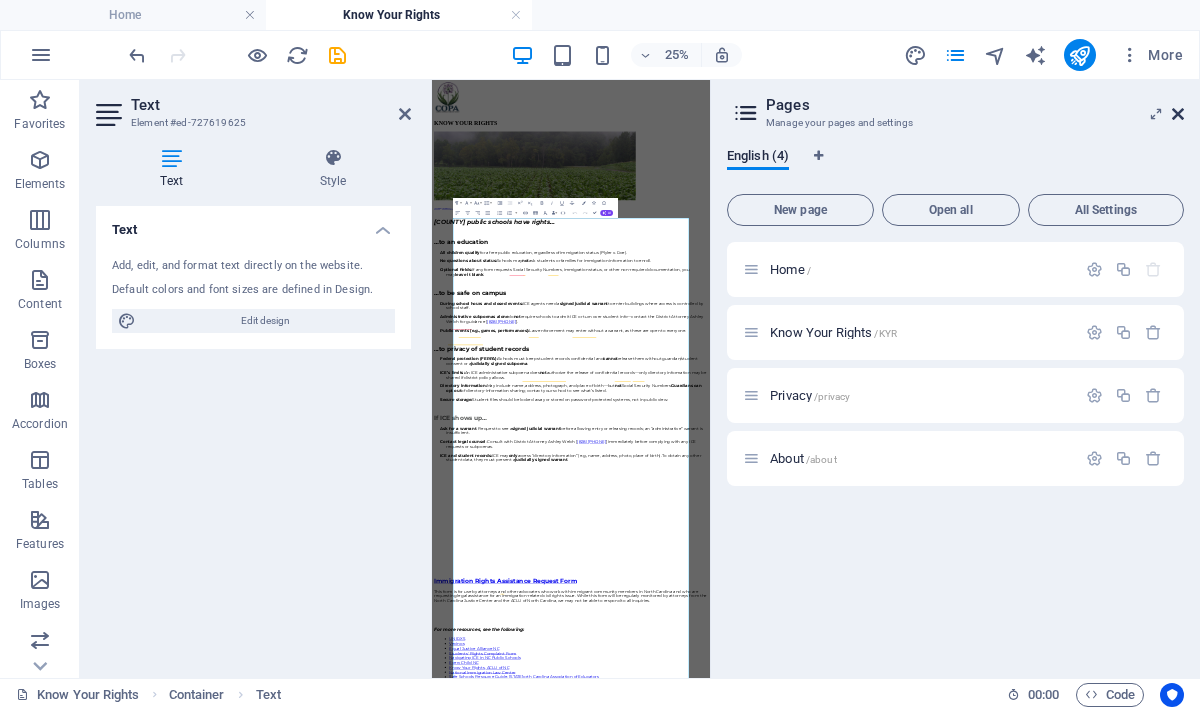 drag, startPoint x: 1175, startPoint y: 113, endPoint x: 987, endPoint y: 44, distance: 200.26233 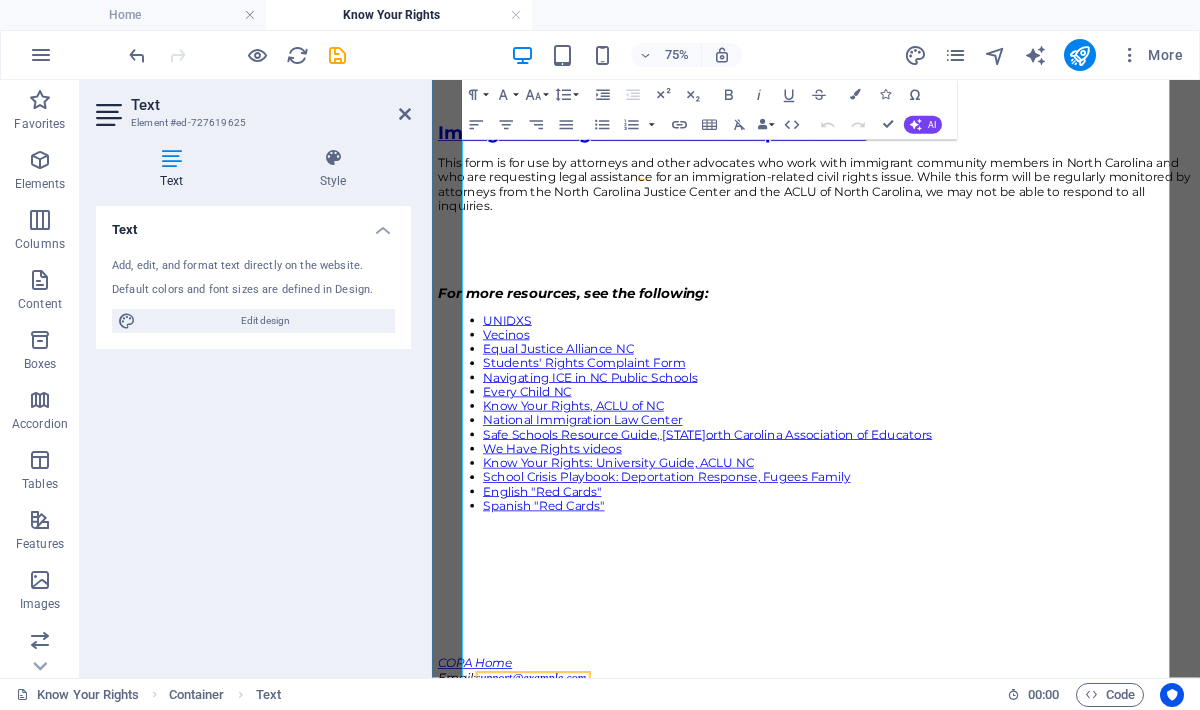 scroll, scrollTop: 1925, scrollLeft: 0, axis: vertical 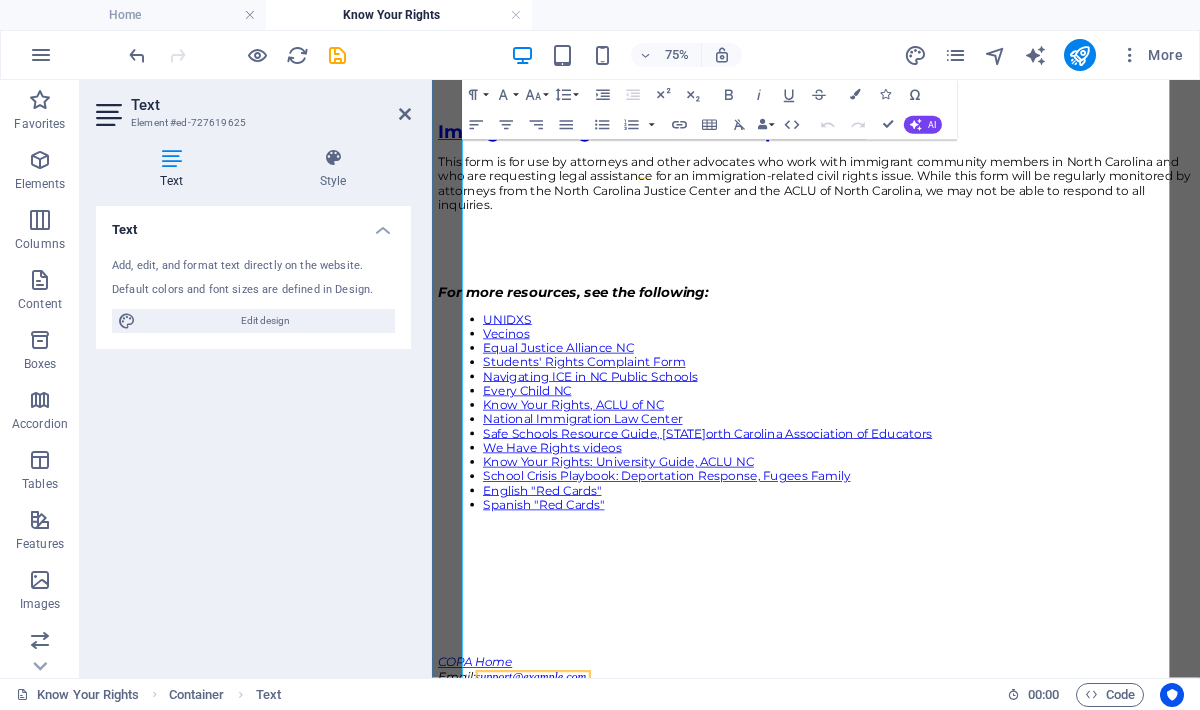 click on "Vecinos" at bounding box center [974, 418] 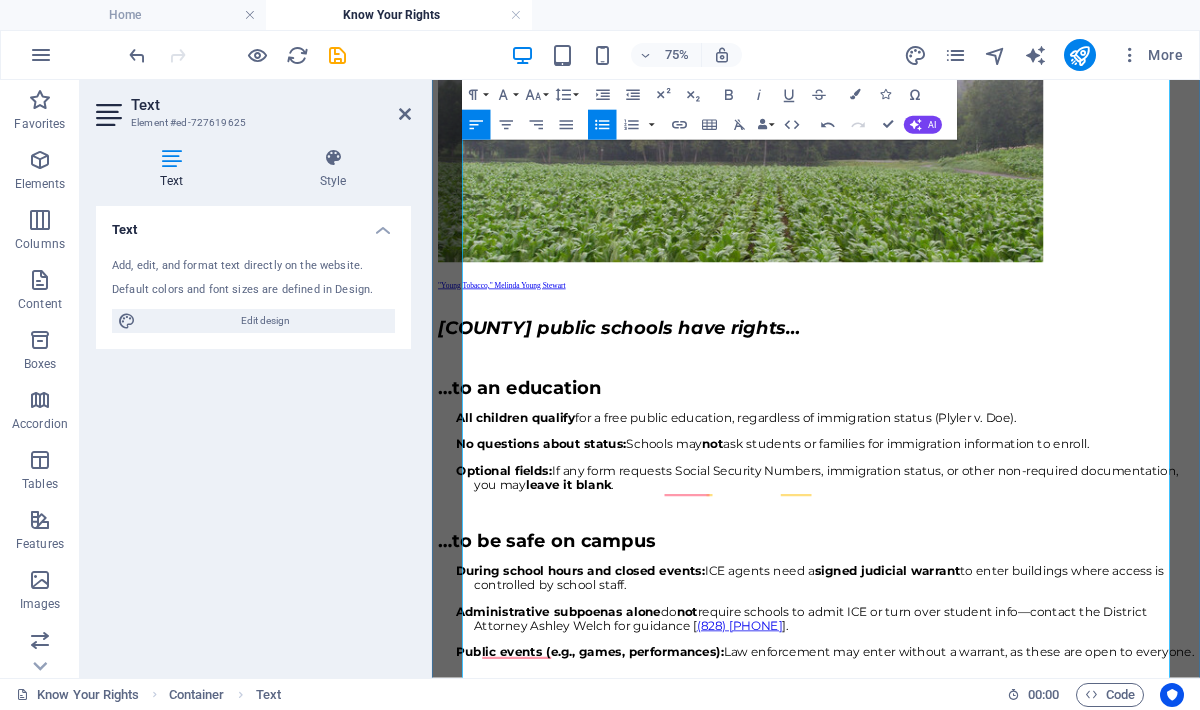 scroll, scrollTop: 0, scrollLeft: 0, axis: both 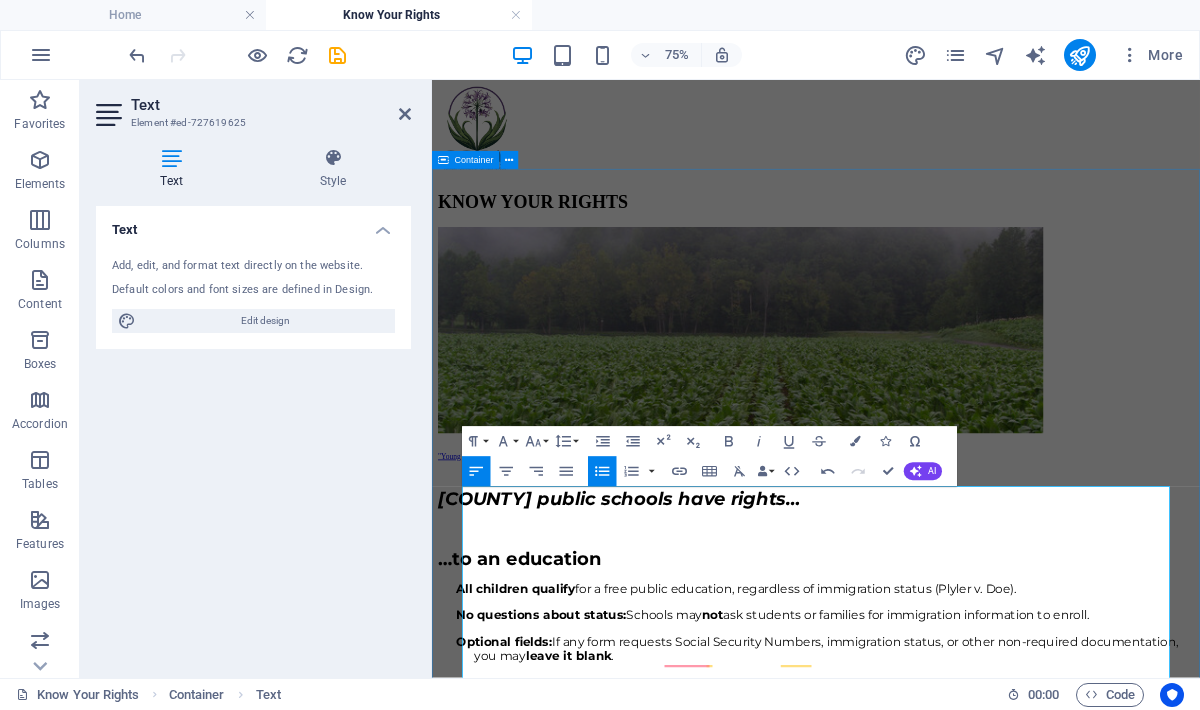 click on "KNOW YOUR RIGHTS" at bounding box center [944, 242] 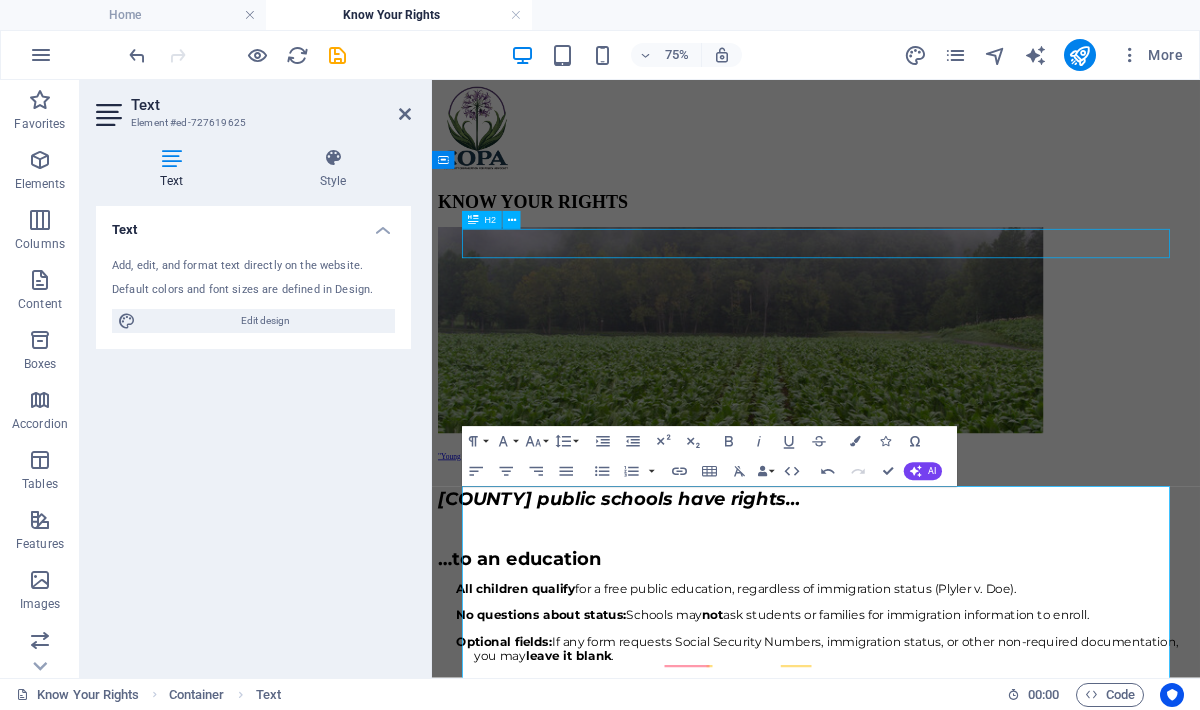 click on "KNOW YOUR RIGHTS" at bounding box center [944, 242] 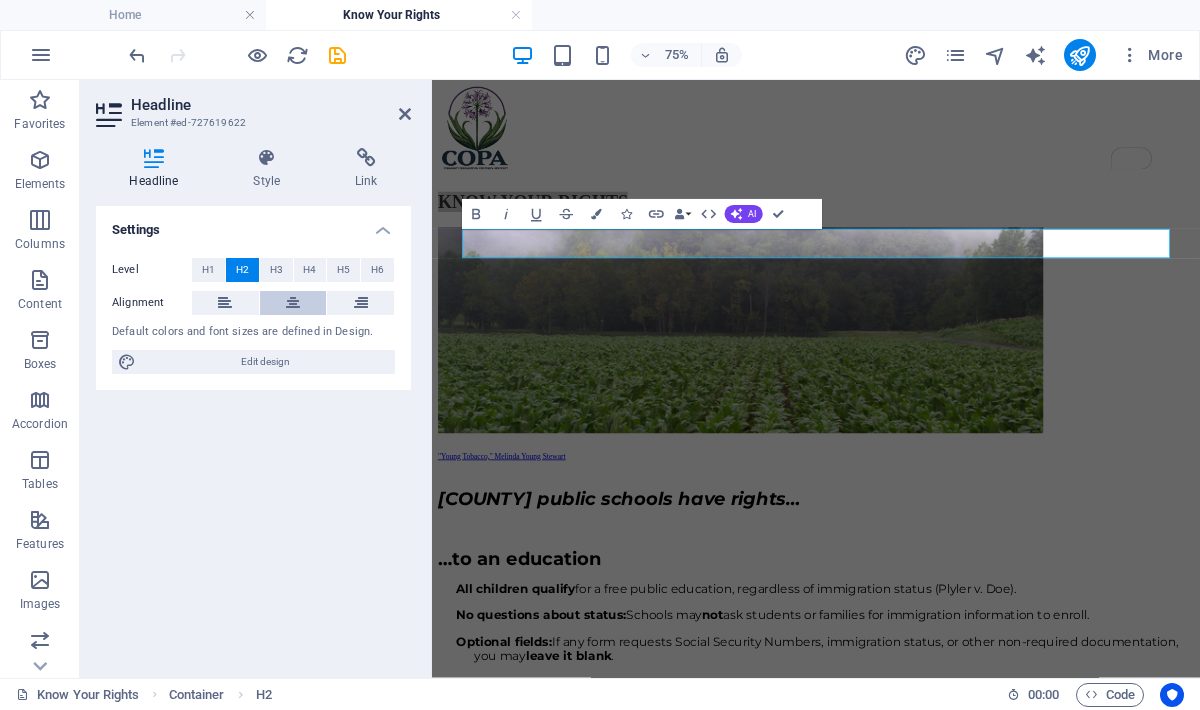 click at bounding box center (293, 303) 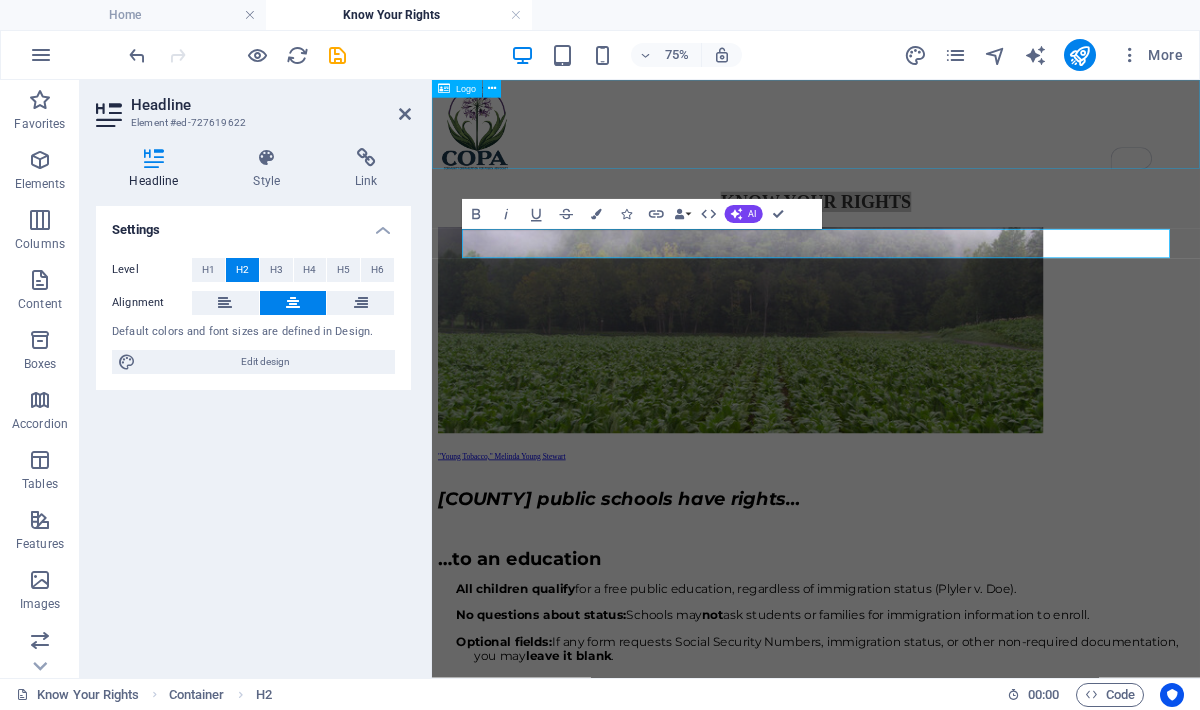 click at bounding box center [944, 148] 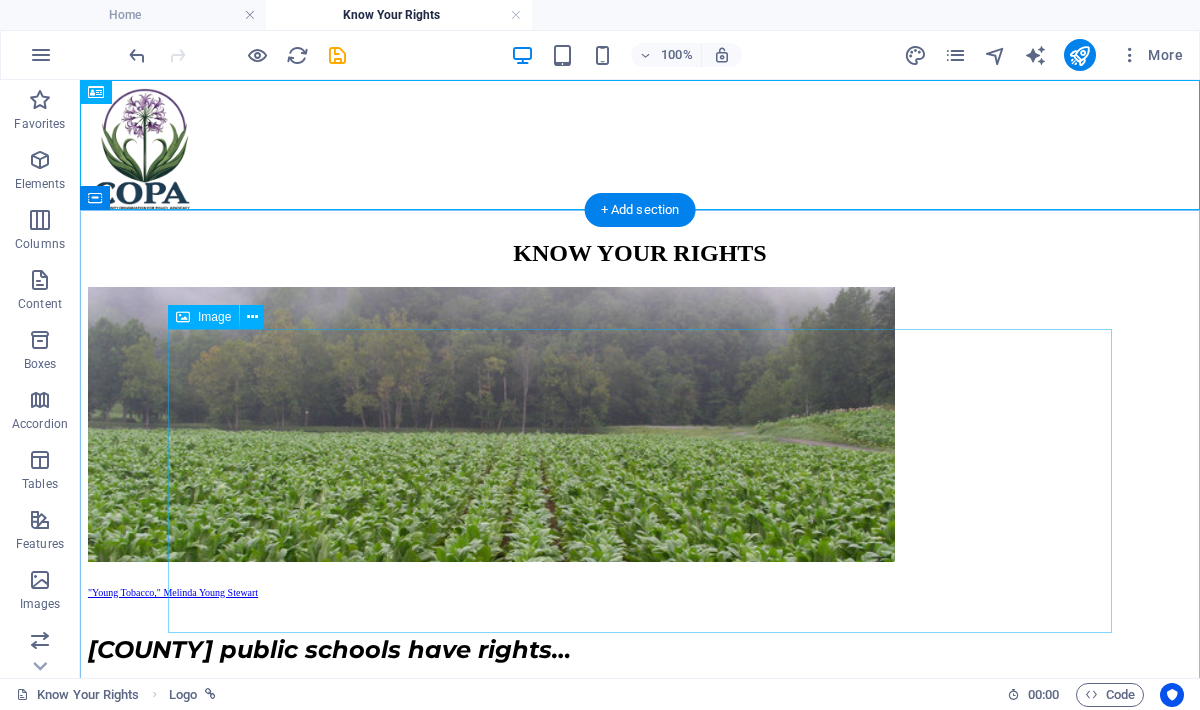 click on ""Young Tobacco," Melinda Young Stewart" at bounding box center [640, 443] 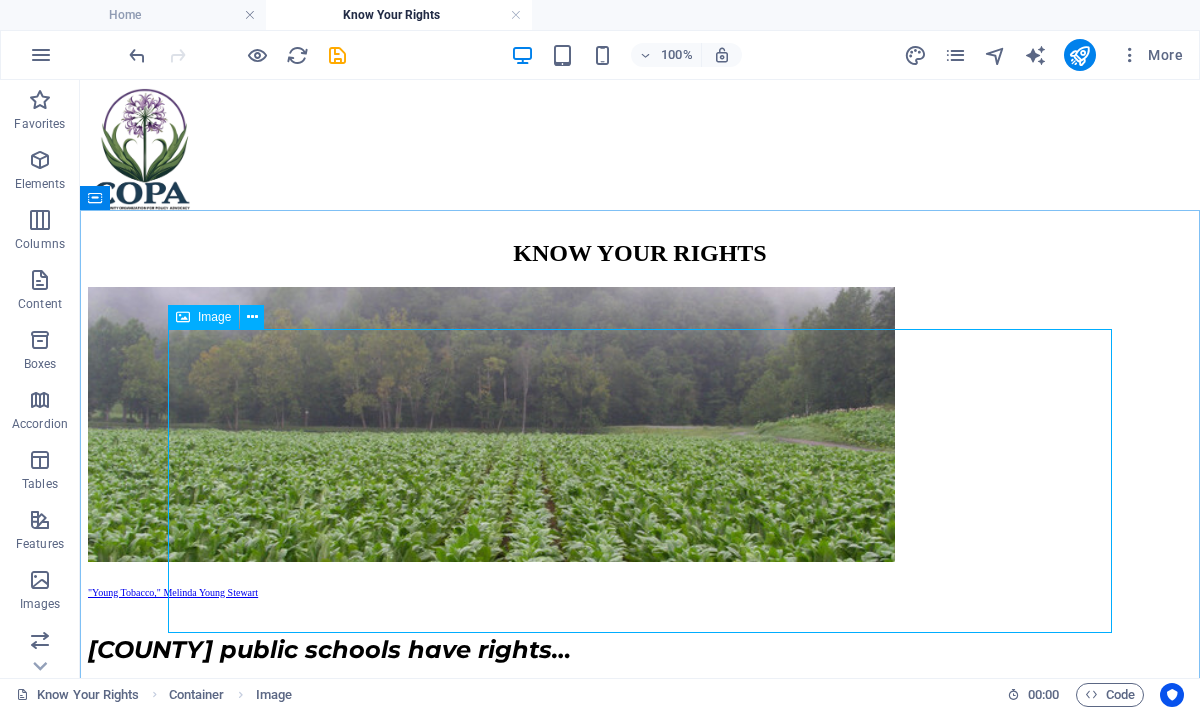 click on "Image" at bounding box center (203, 317) 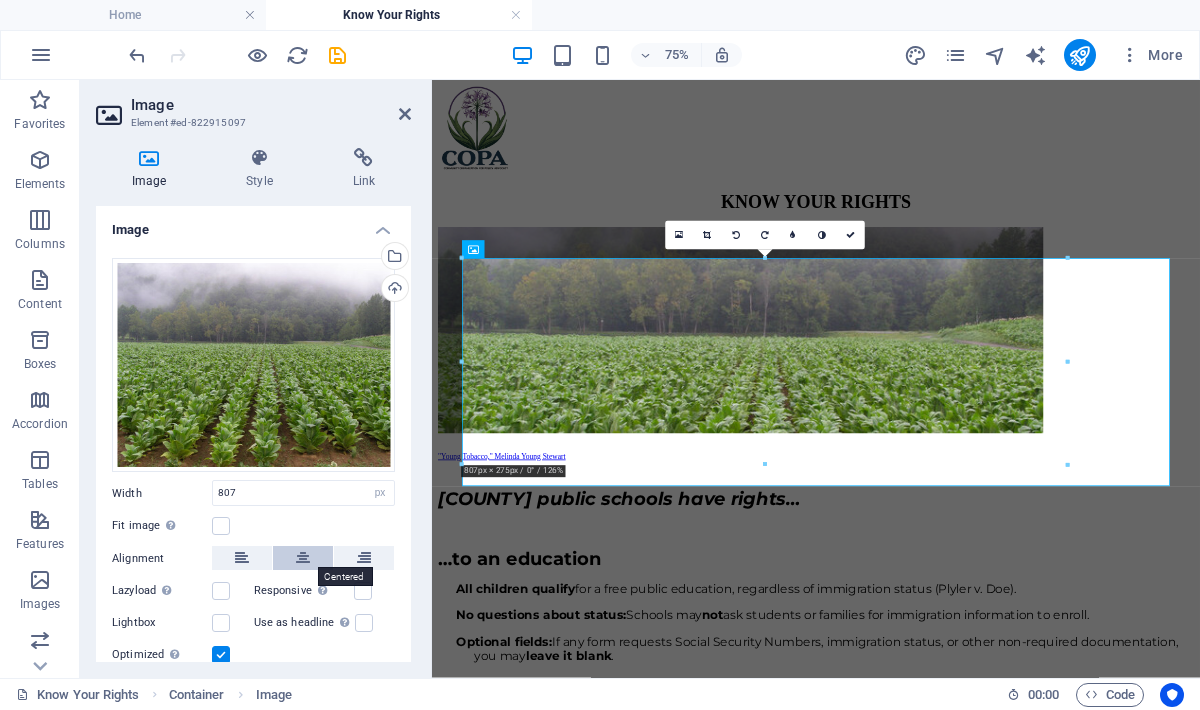 click at bounding box center [303, 558] 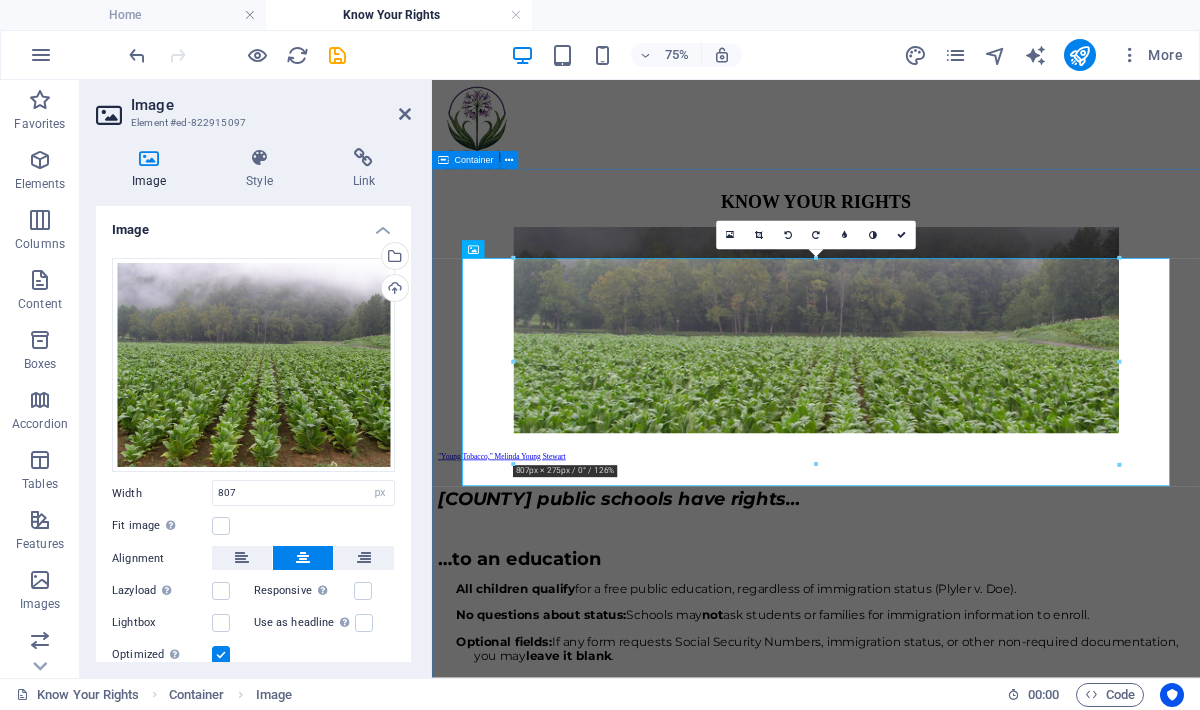 click on "KNOW YOUR RIGHTS "Young Tobacco," Melinda Young Stewart [COUNTY] public schools have rights… …to an education All children qualify for a free public education, regardless of immigration status (Plyler v. Doe). No questions about status: Schools may not ask students or families for immigration information to enroll. Optional fields: If any form requests Social Security Numbers, immigration status, or other non-required documentation, you may leave it blank . …to be safe on campus During school hours and closed events: ICE agents need a signed judicial warrant to enter buildings where access is controlled by school staff. Administrative subpoenas alone do not require schools to admit ICE or turn over student info—contact the District Attorney Ashley Welch for guidance [ (828) 349-7210 ]. Public events (e.g., games, performances): Law enforcement may enter without a warrant, as these are open to everyone. ...to privacy of student records Federal protection (FERPA): cannot ." at bounding box center (944, 1529) 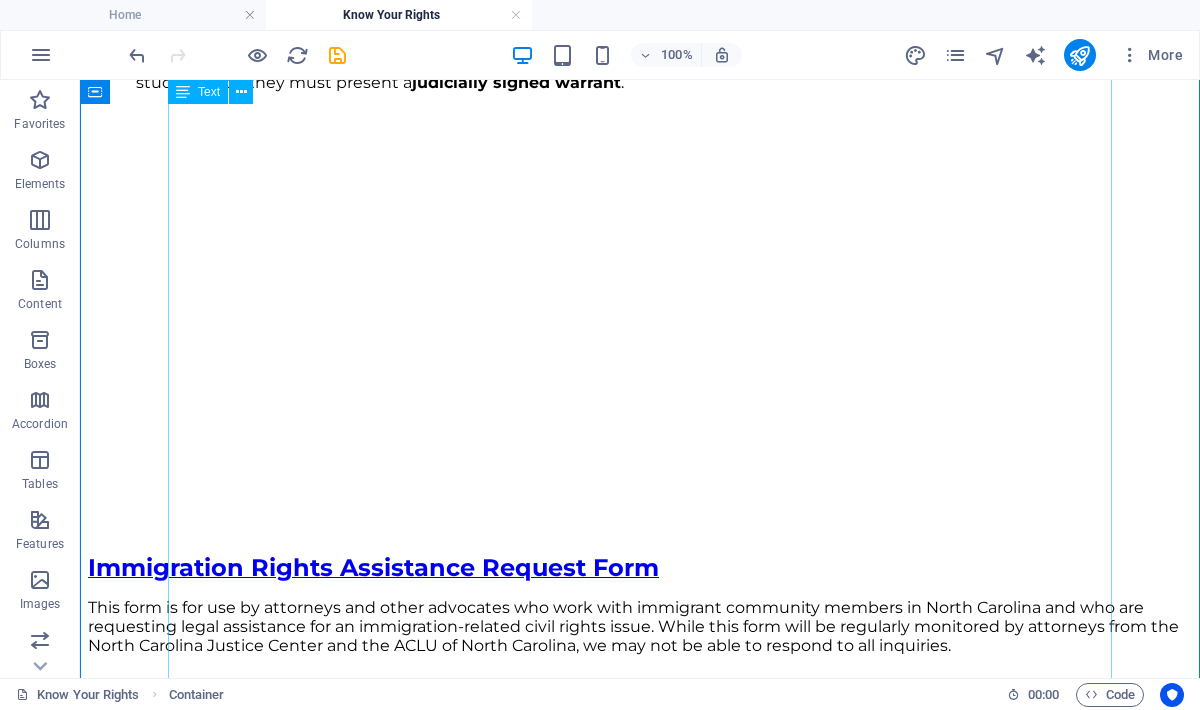 scroll, scrollTop: 1520, scrollLeft: 0, axis: vertical 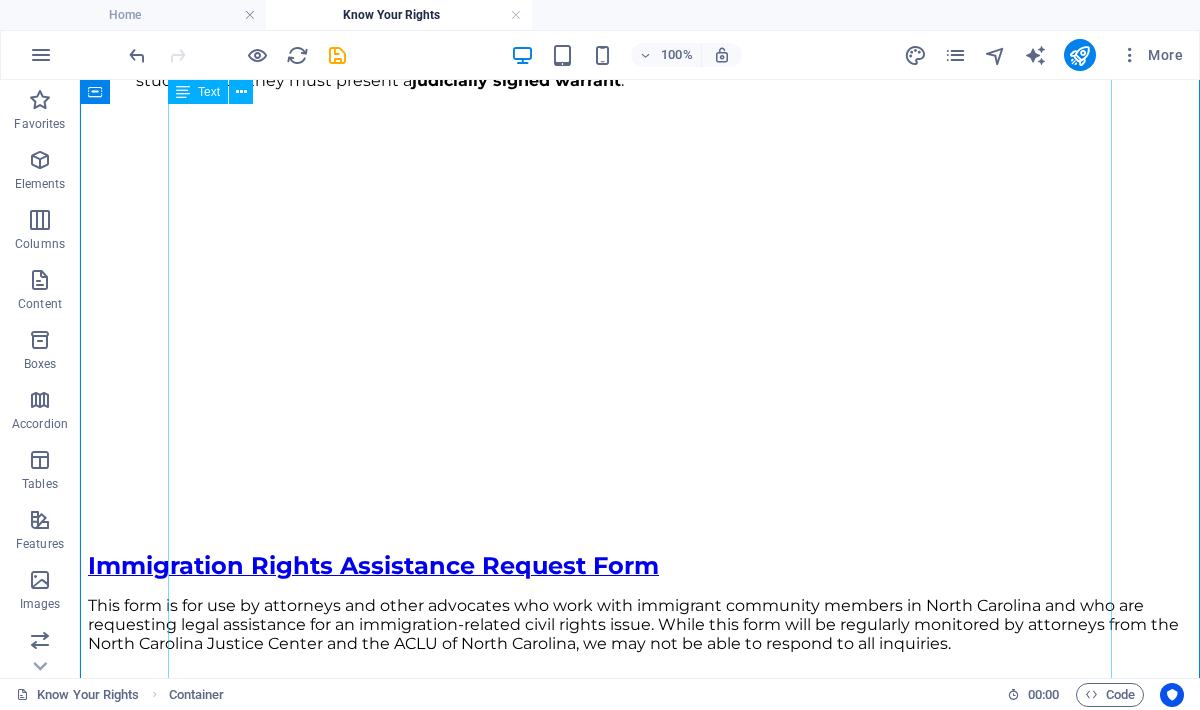 click on "Text" at bounding box center (198, 92) 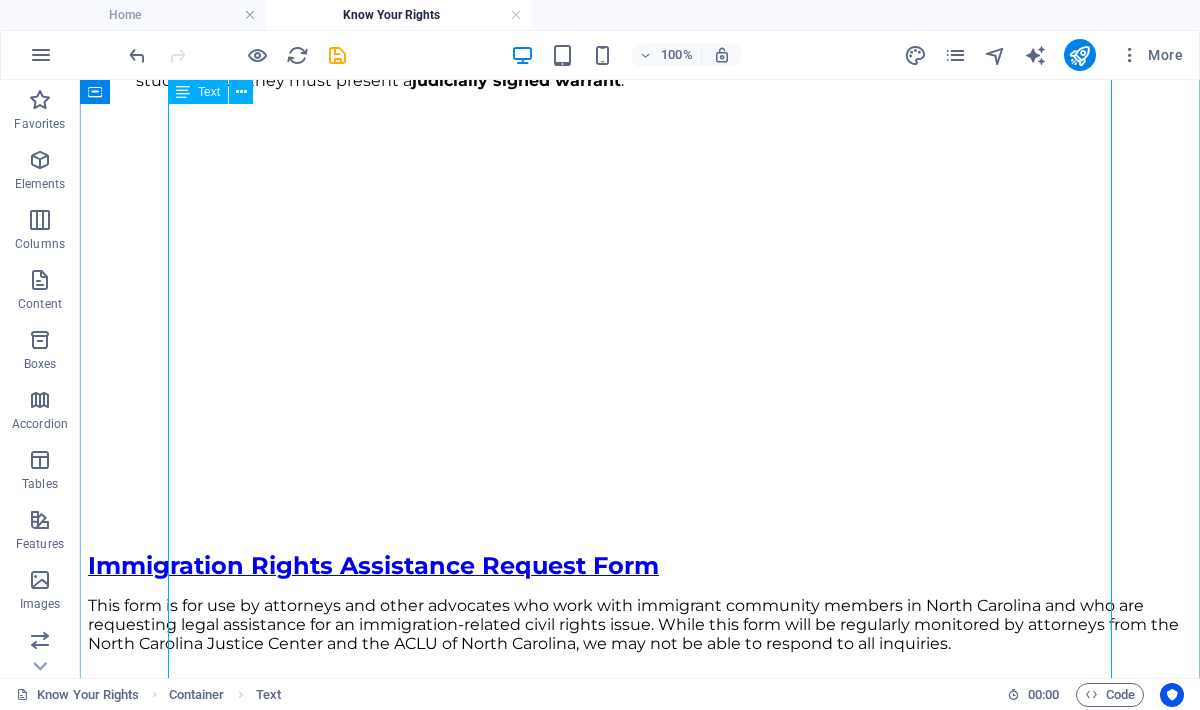 click on "Text" at bounding box center [217, 92] 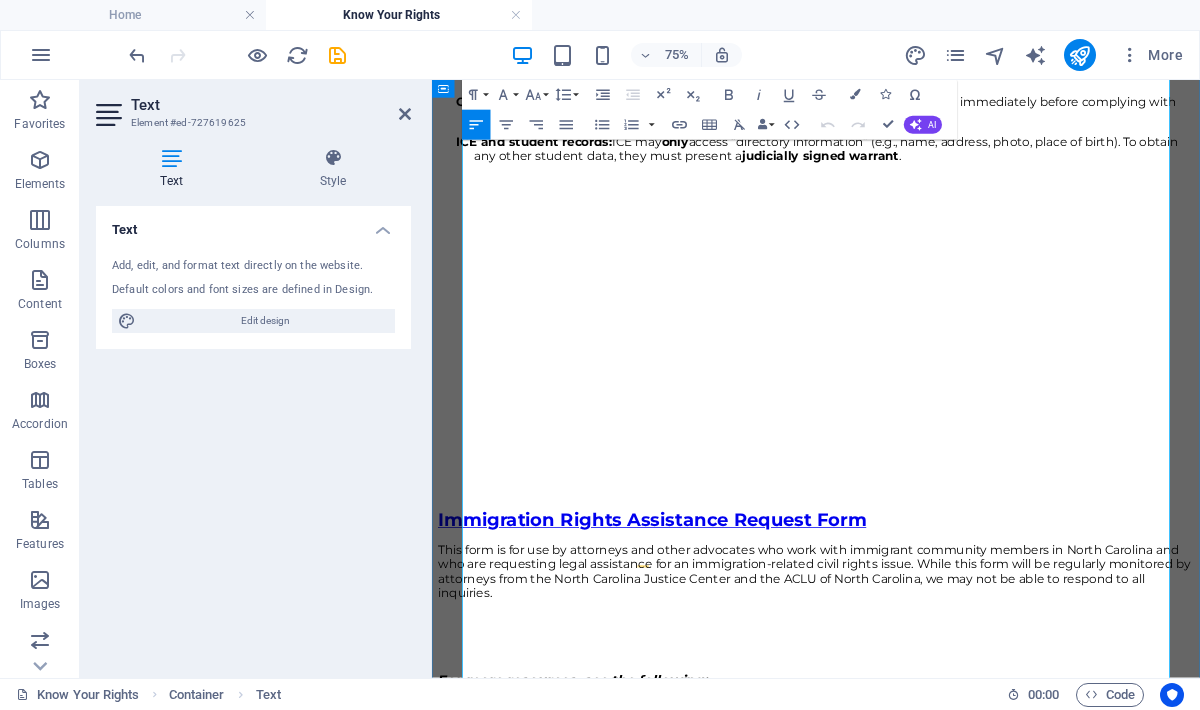 scroll, scrollTop: 1411, scrollLeft: 0, axis: vertical 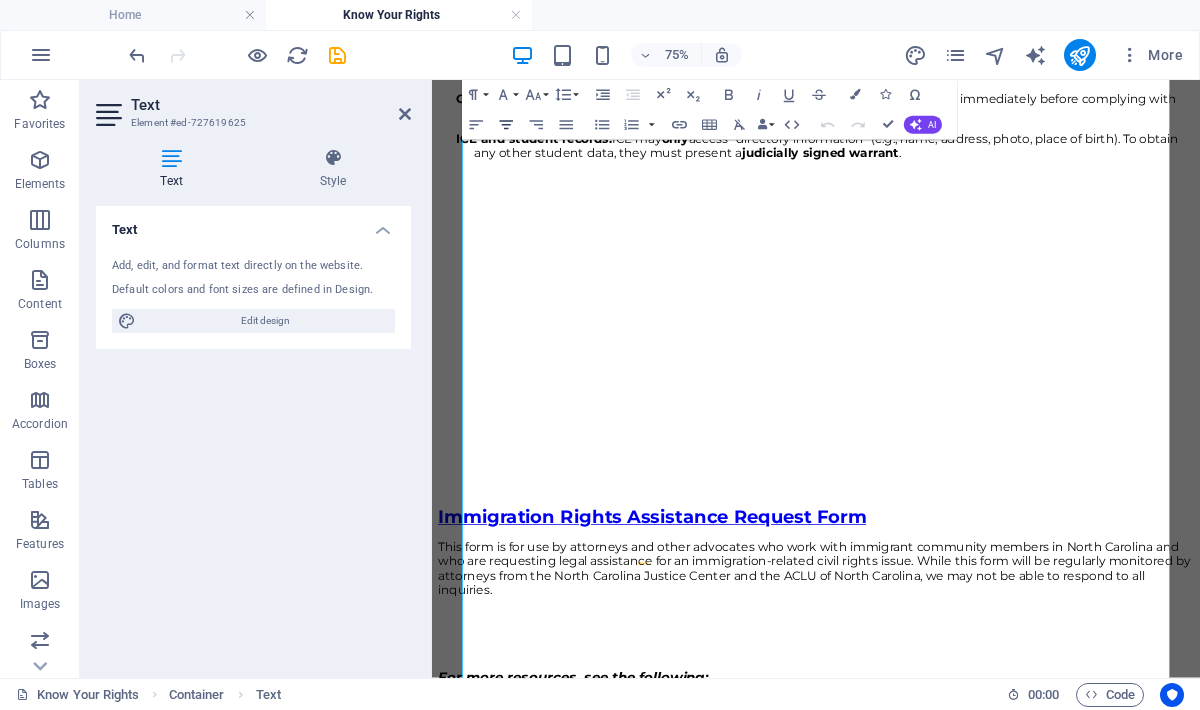 click 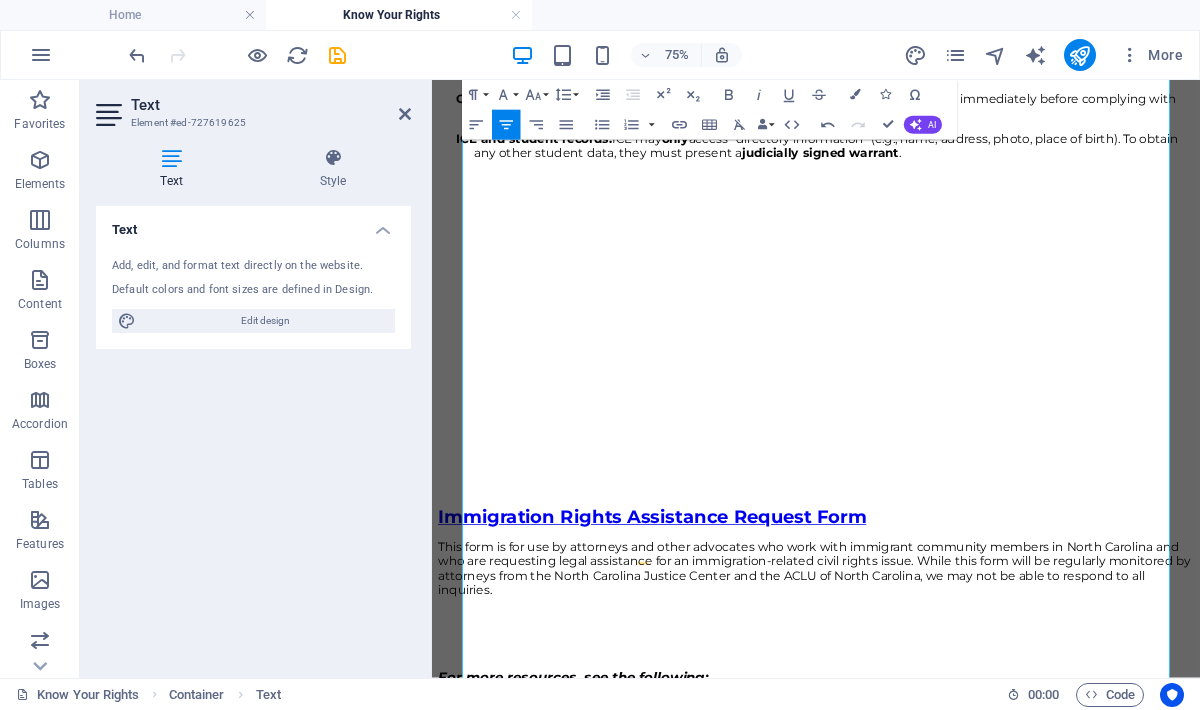 click 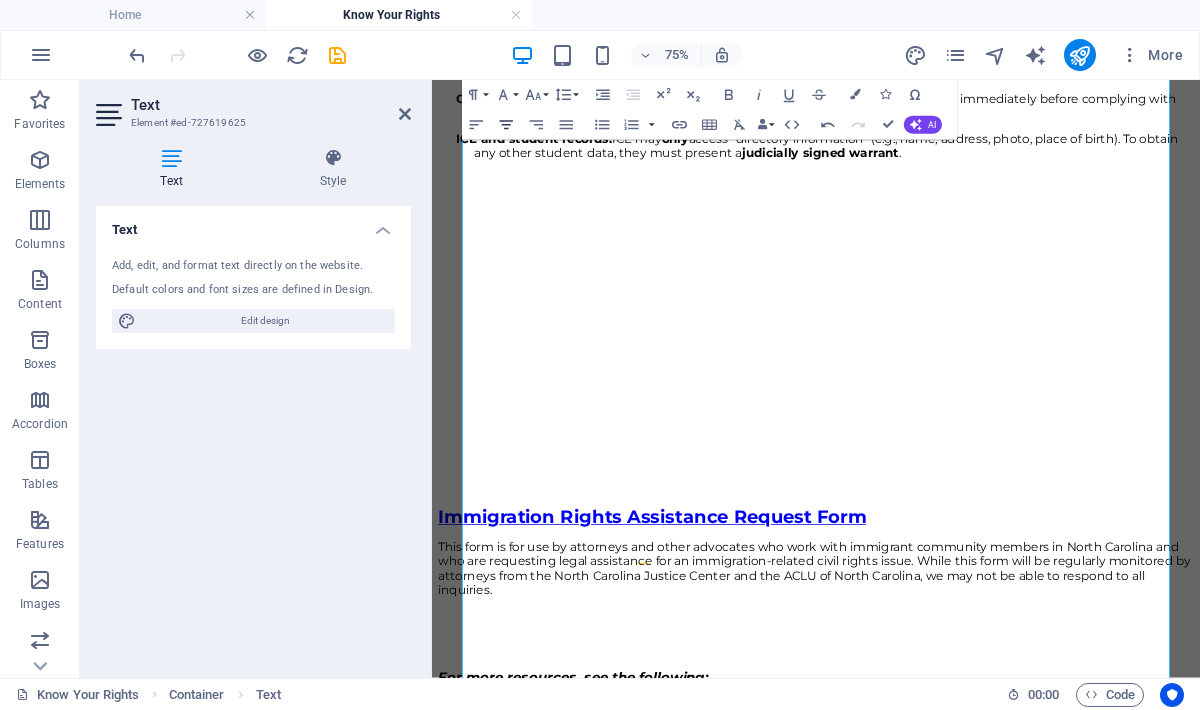 click 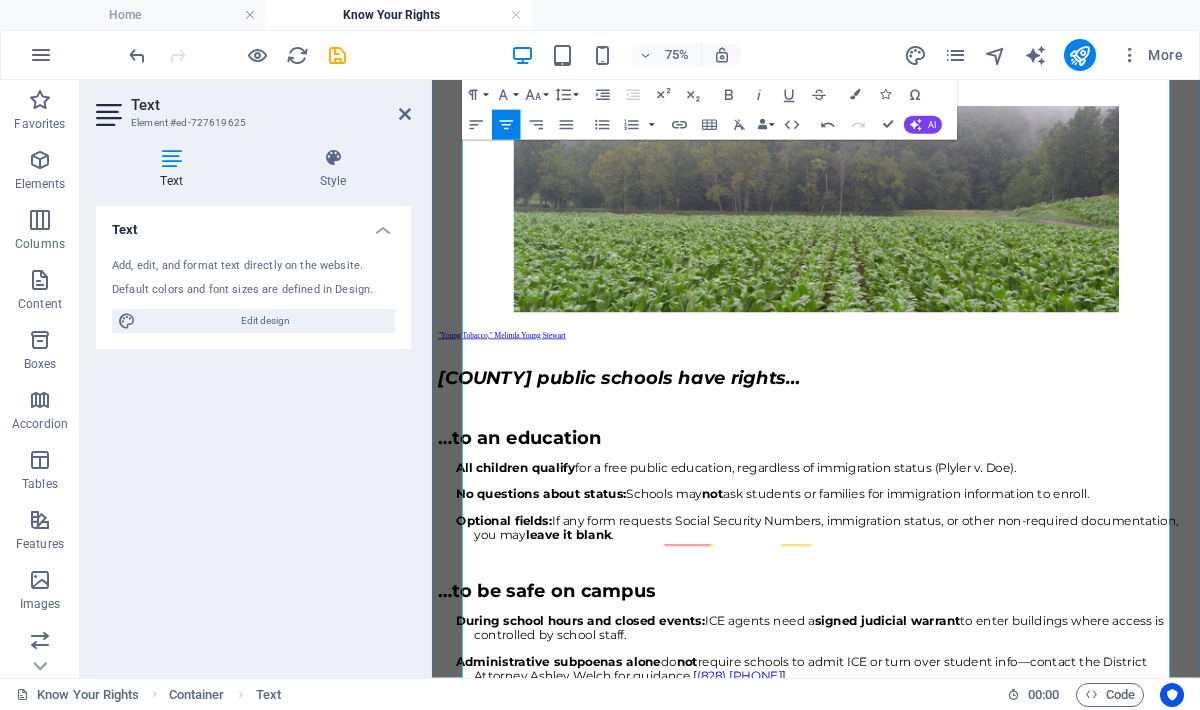 scroll, scrollTop: 0, scrollLeft: 0, axis: both 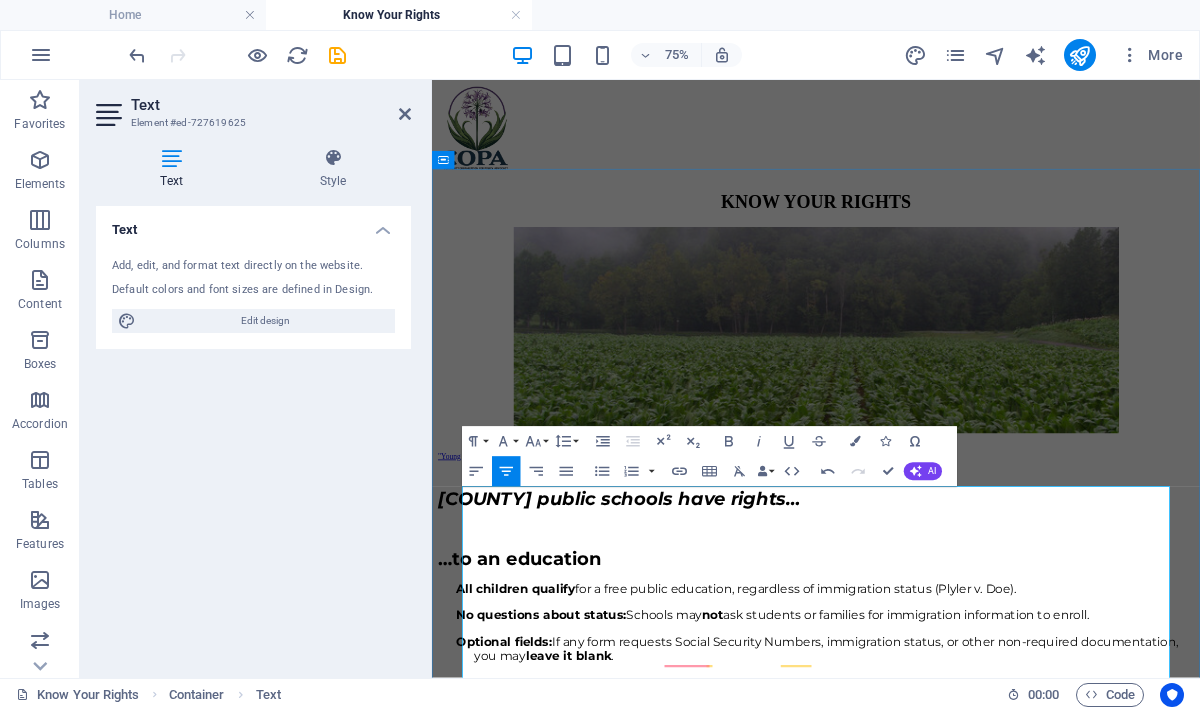 click on "…to an education" at bounding box center [549, 718] 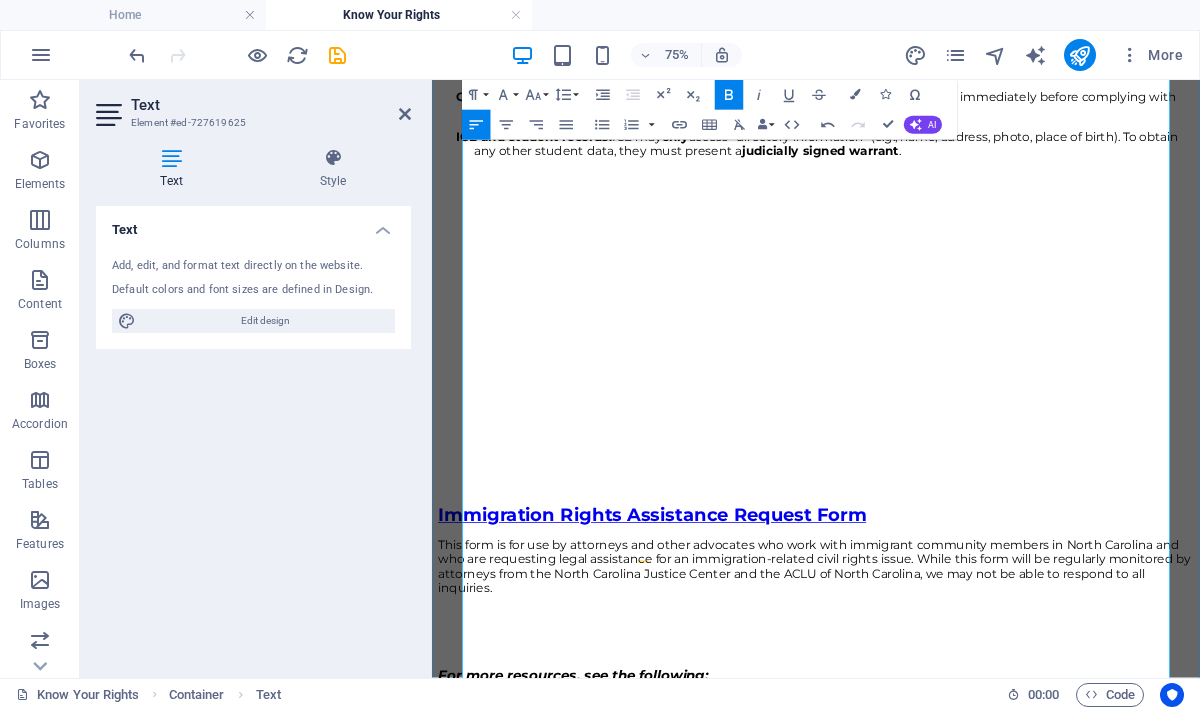 scroll, scrollTop: 1407, scrollLeft: 0, axis: vertical 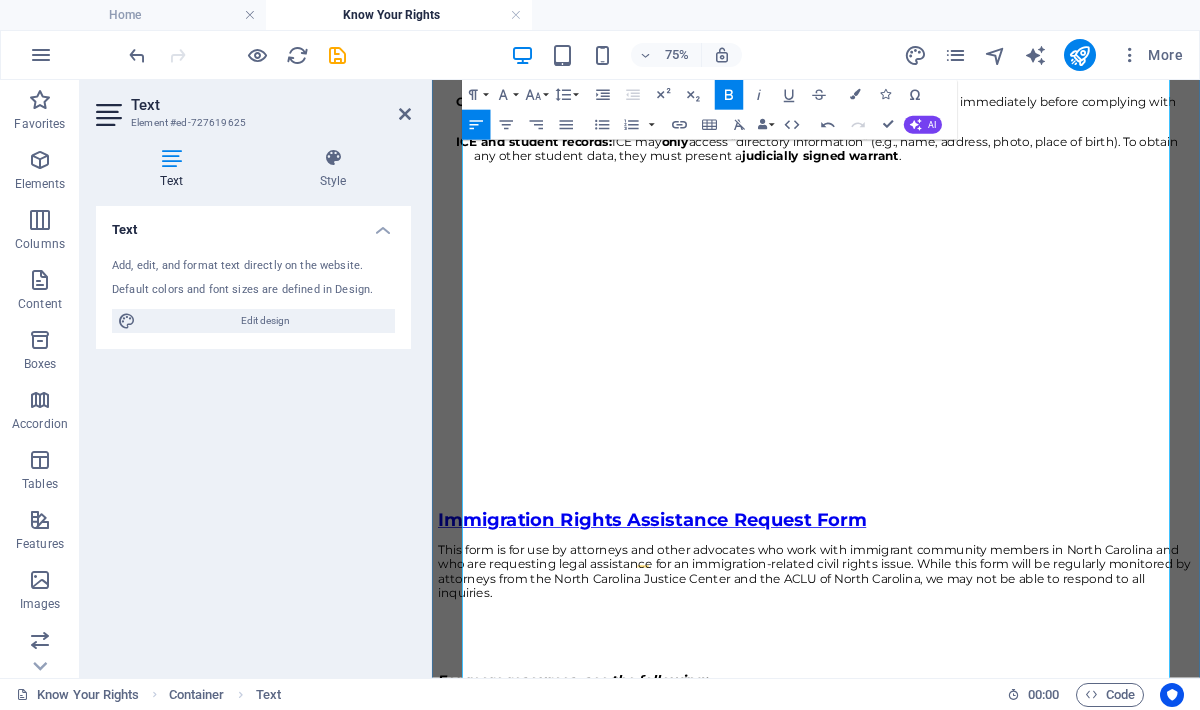 drag, startPoint x: 1079, startPoint y: 623, endPoint x: 522, endPoint y: 413, distance: 595.2722 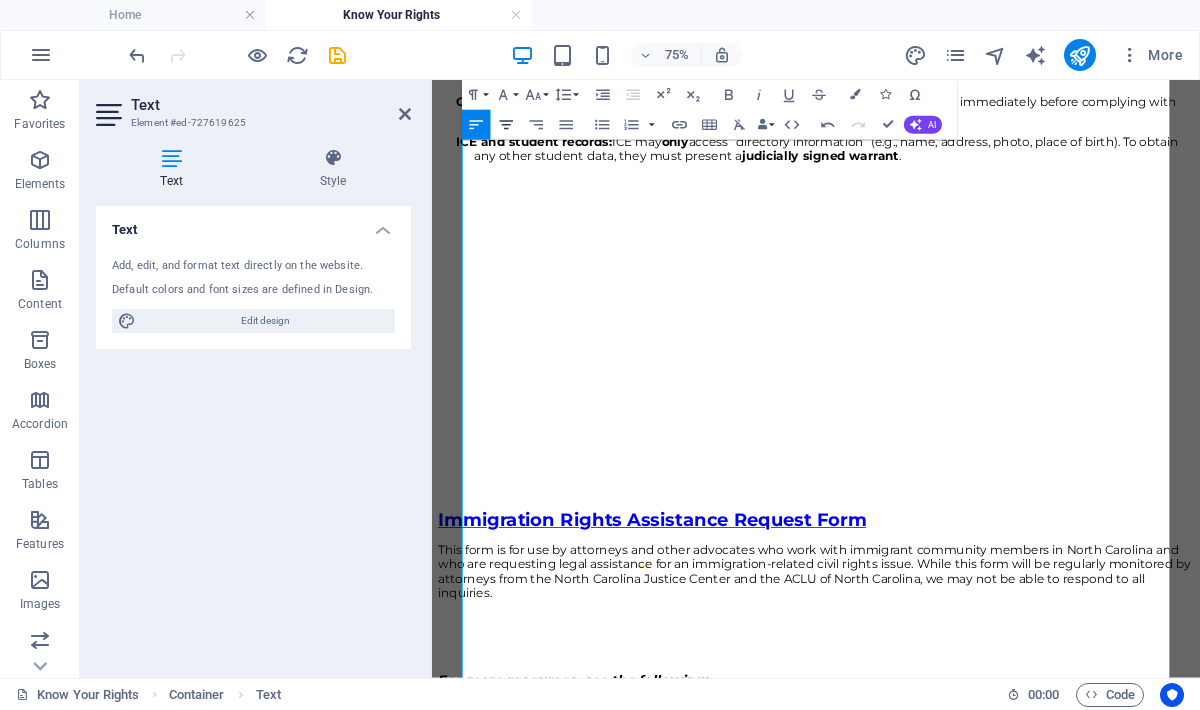 click 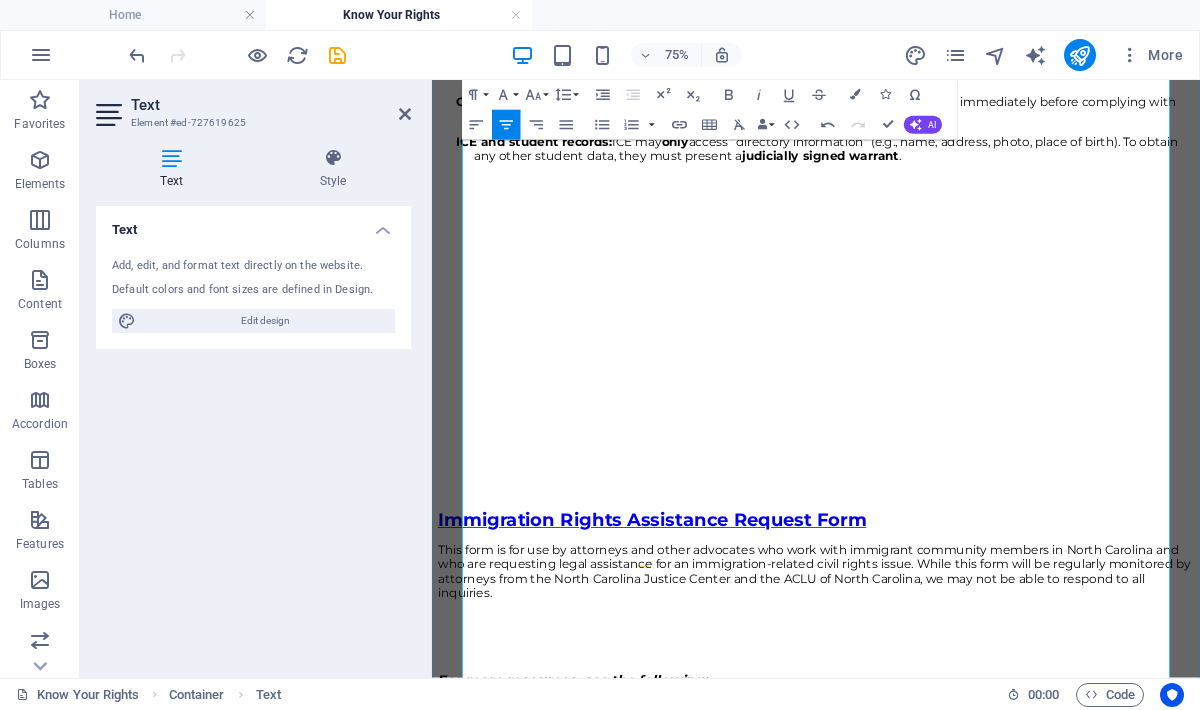 click on "<span class="fr-mk" style="display: none;">&nbsp;</span><span class="fr-mk" style="display: none;">&nbsp;</span><span class="fr-mk" style="display: none;">&nbsp;</span><span class="fr-mk" style="display: none;">&nbsp;</span><span class="fr-mk" style="display: none;">&nbsp;</span><span class="fr-mk" style="display: none;">&nbsp;</span><span class="fr-mk" style="display: none;">&nbsp;</span><span class="fr-mk" style="display: none;">&nbsp;</span><span class="fr-mk" style="display: none;">&nbsp;</span><span class="fr-mk" style="display: none;">&nbsp;</span><span class="fr-mk" style="display: none;">&nbsp;</span><span class="fr-mk" style="display: none;">&nbsp;</span><span class="fr-mk" style="display: none;">&nbsp;</span><span class="fr-mk" style="display: none;">&nbsp;</span><span class="fr-mk" style="display: none;">&nbsp;</span>" at bounding box center [944, 423] 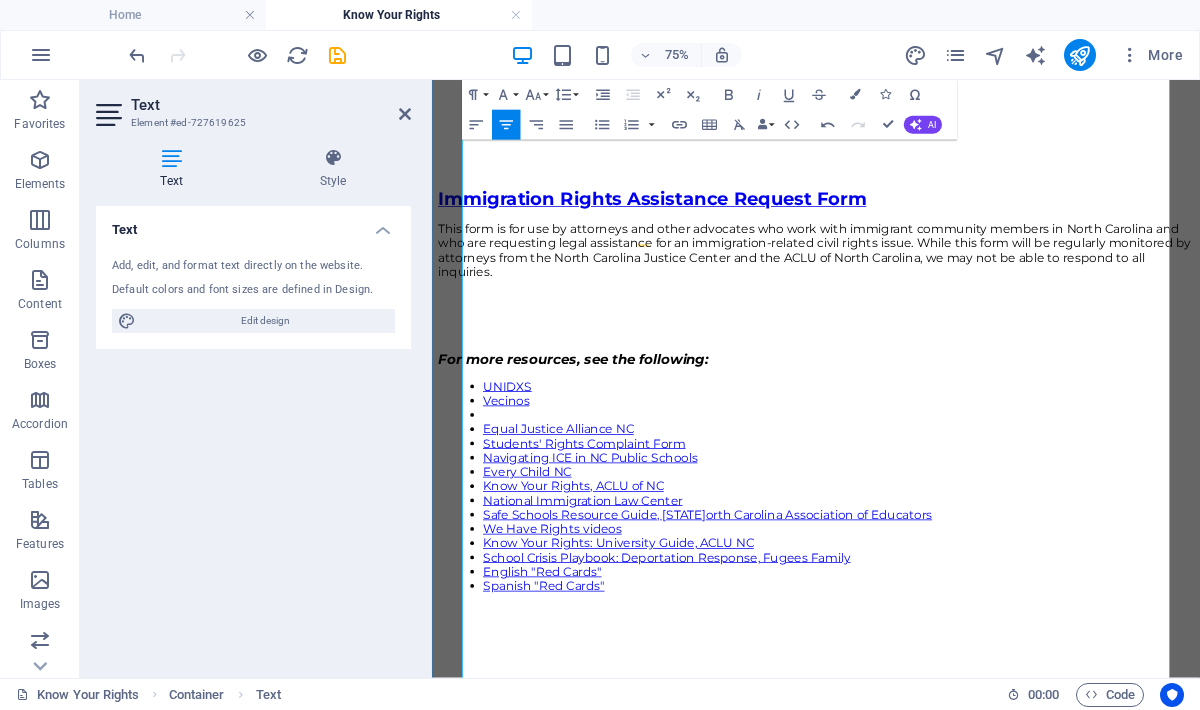 scroll, scrollTop: 1836, scrollLeft: 0, axis: vertical 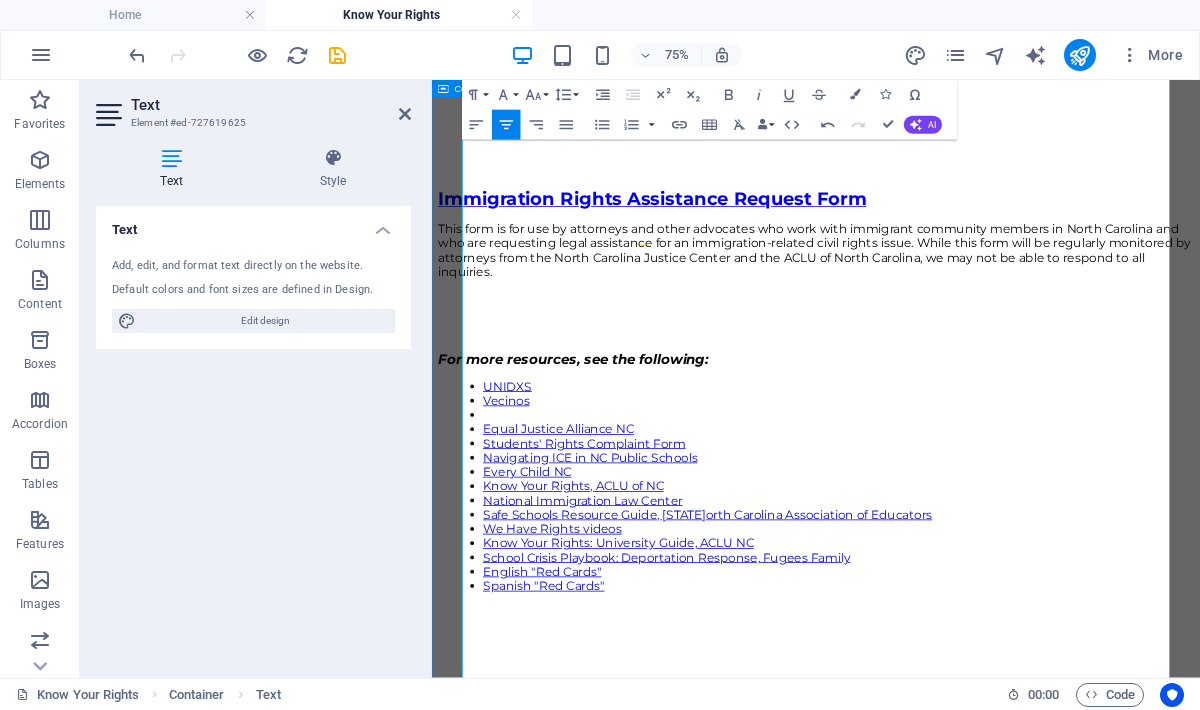 drag, startPoint x: 844, startPoint y: 513, endPoint x: 455, endPoint y: 511, distance: 389.00513 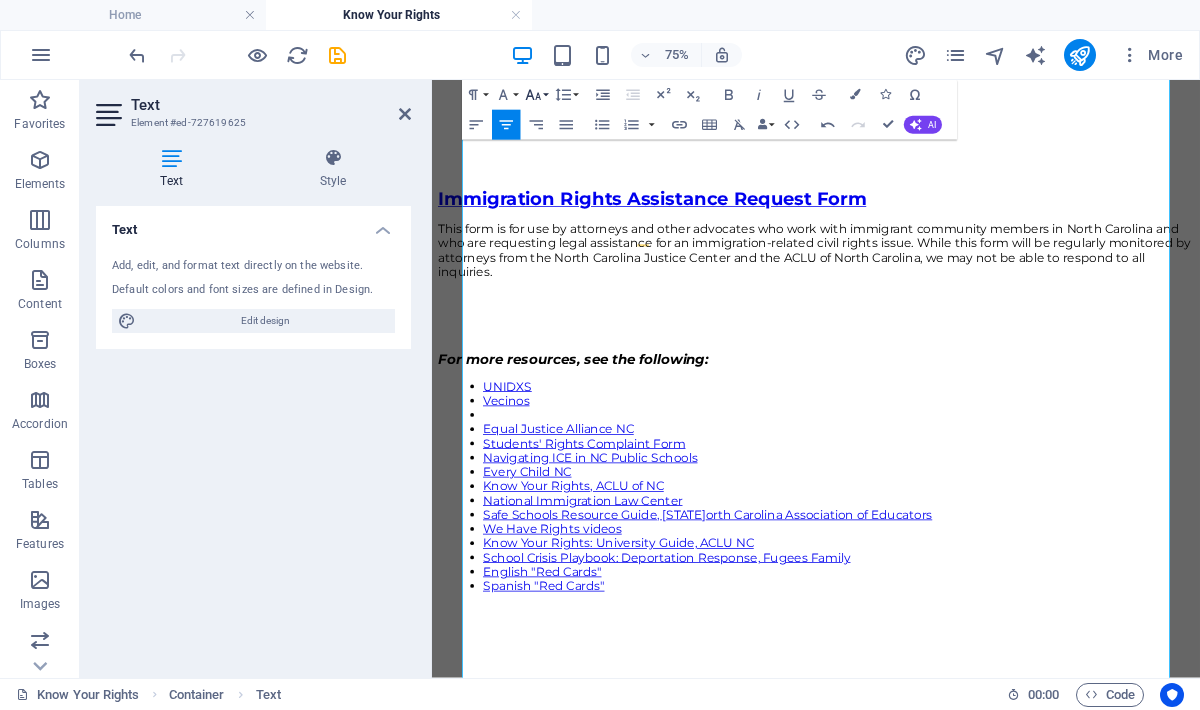 click on "Font Size" at bounding box center [536, 95] 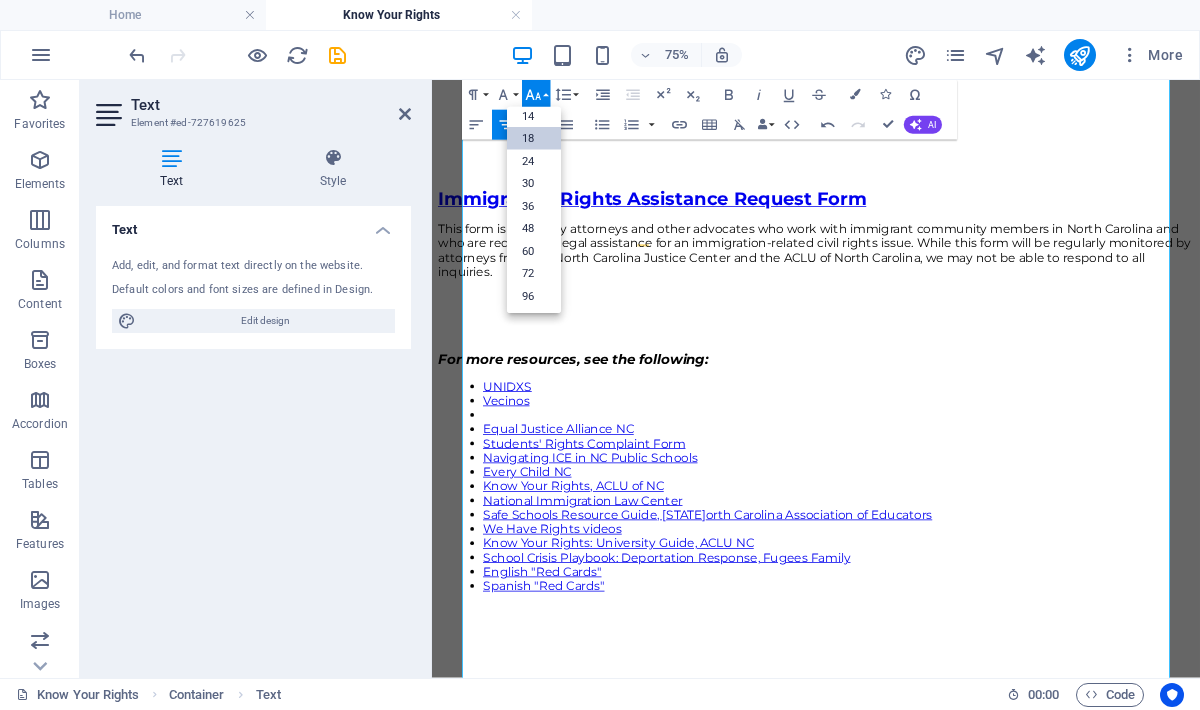 scroll, scrollTop: 161, scrollLeft: 0, axis: vertical 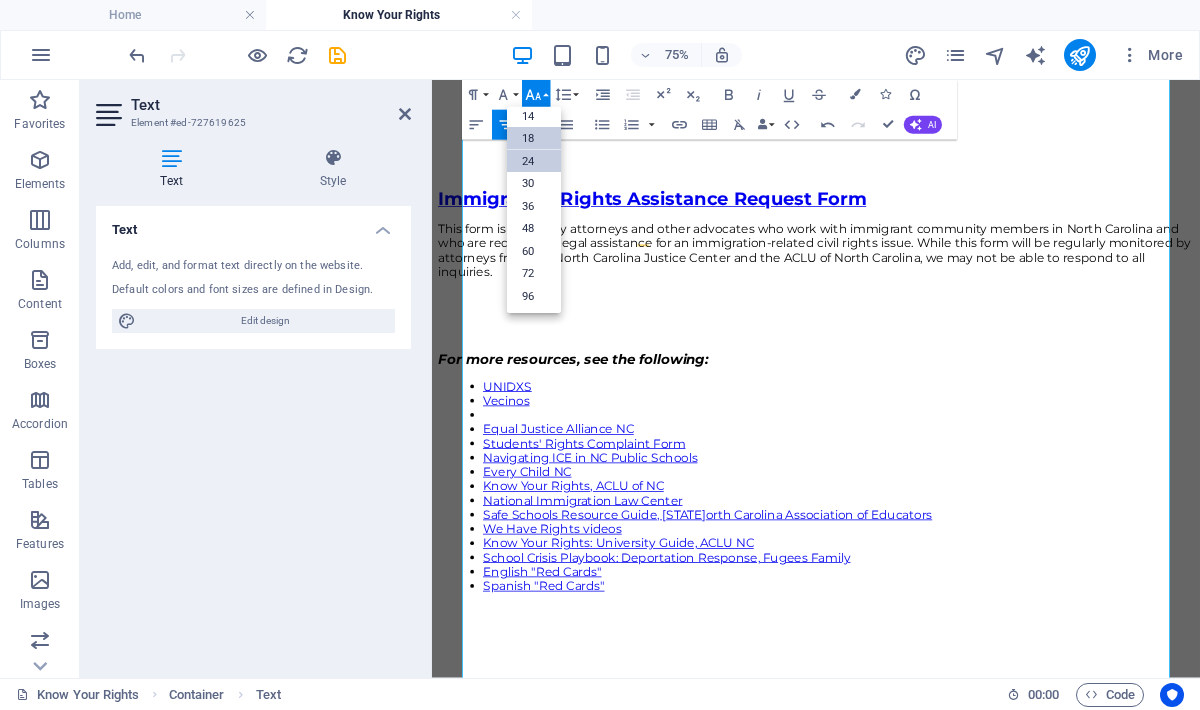 click on "24" at bounding box center [534, 161] 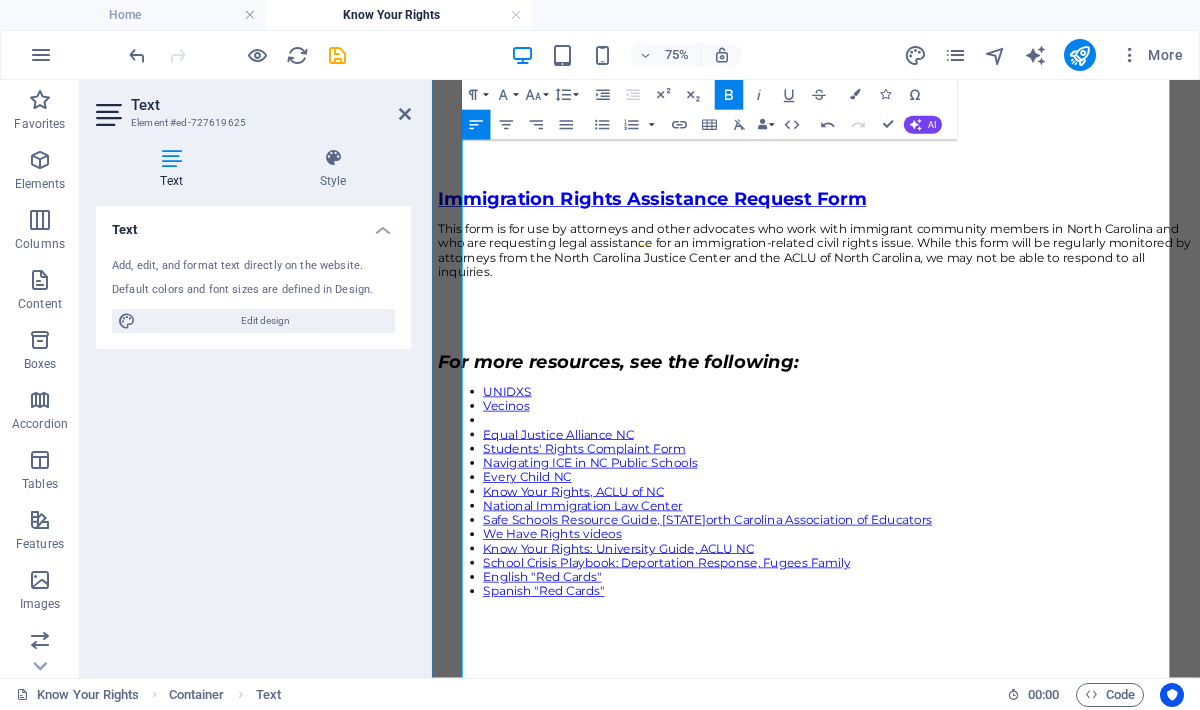 click at bounding box center (944, 370) 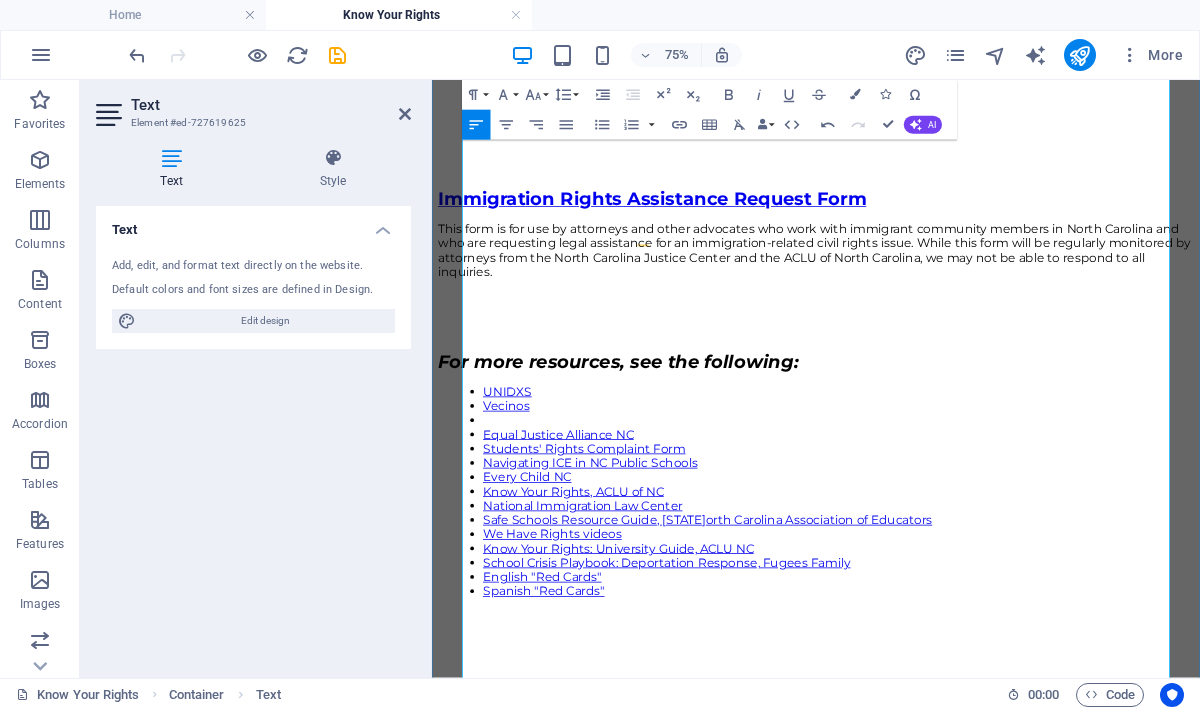 click at bounding box center [974, 533] 